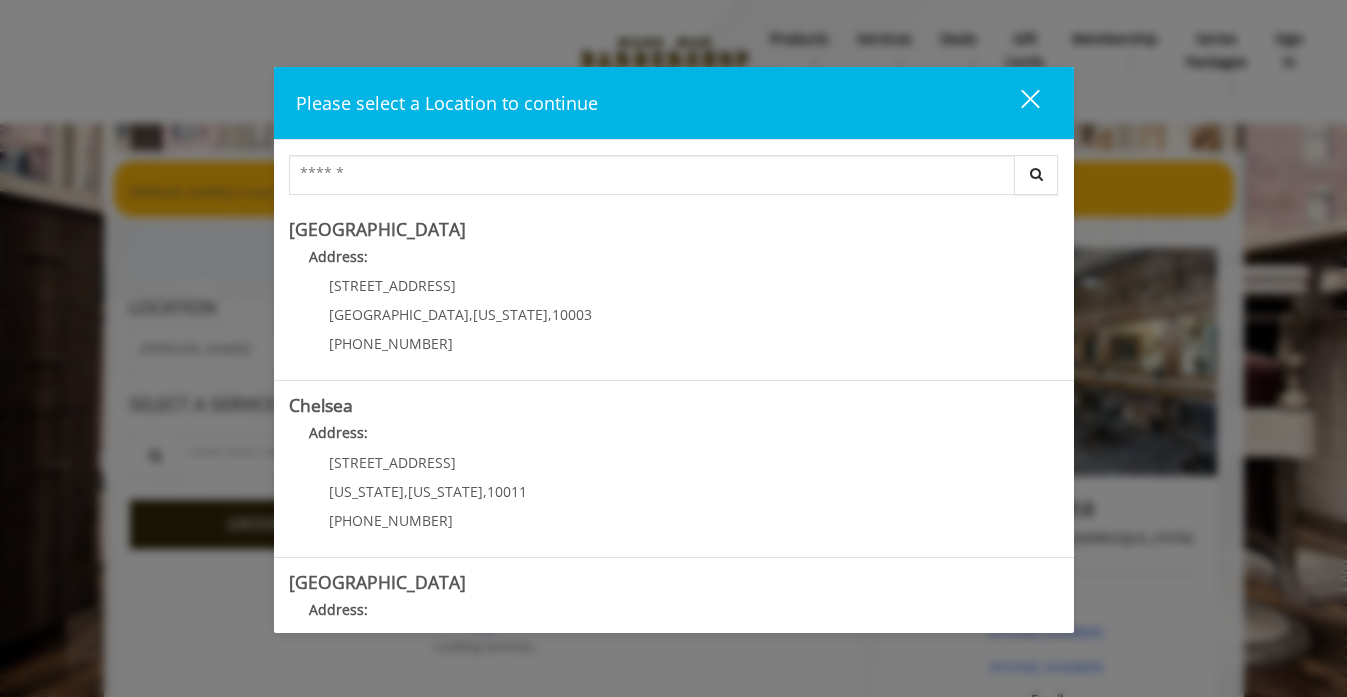 scroll, scrollTop: 0, scrollLeft: 0, axis: both 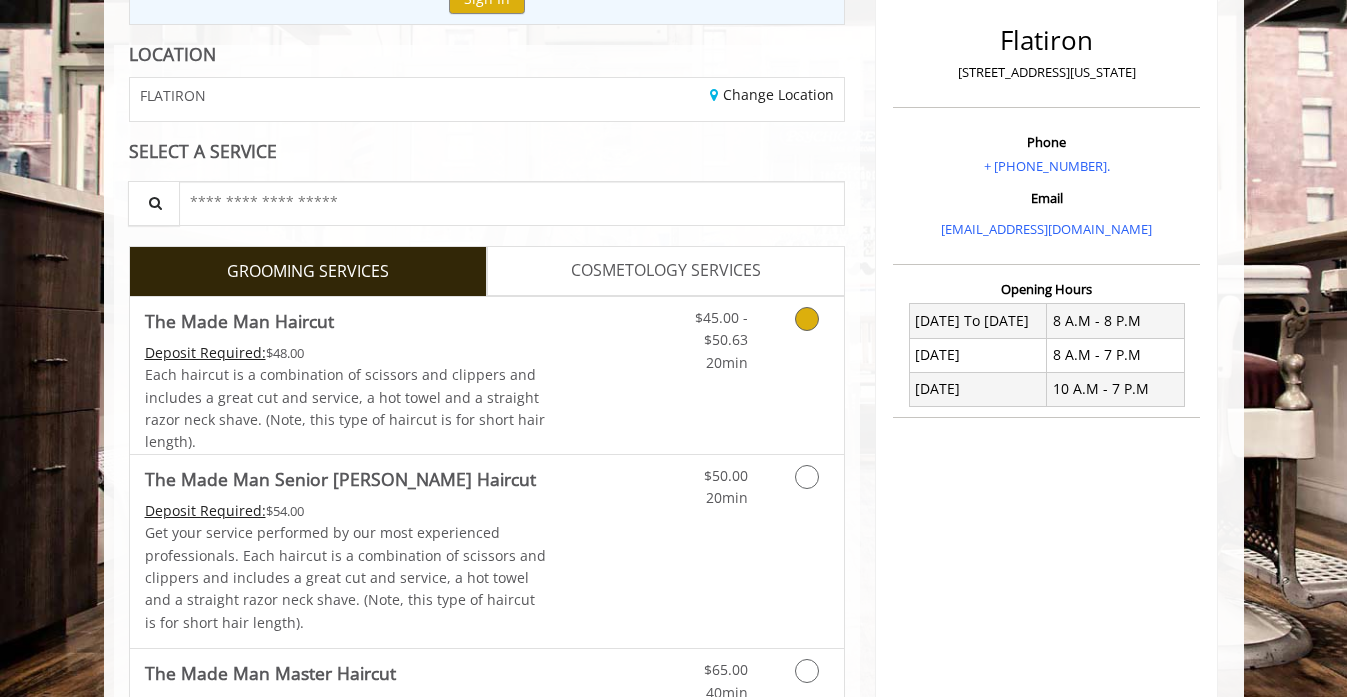 click at bounding box center (807, 319) 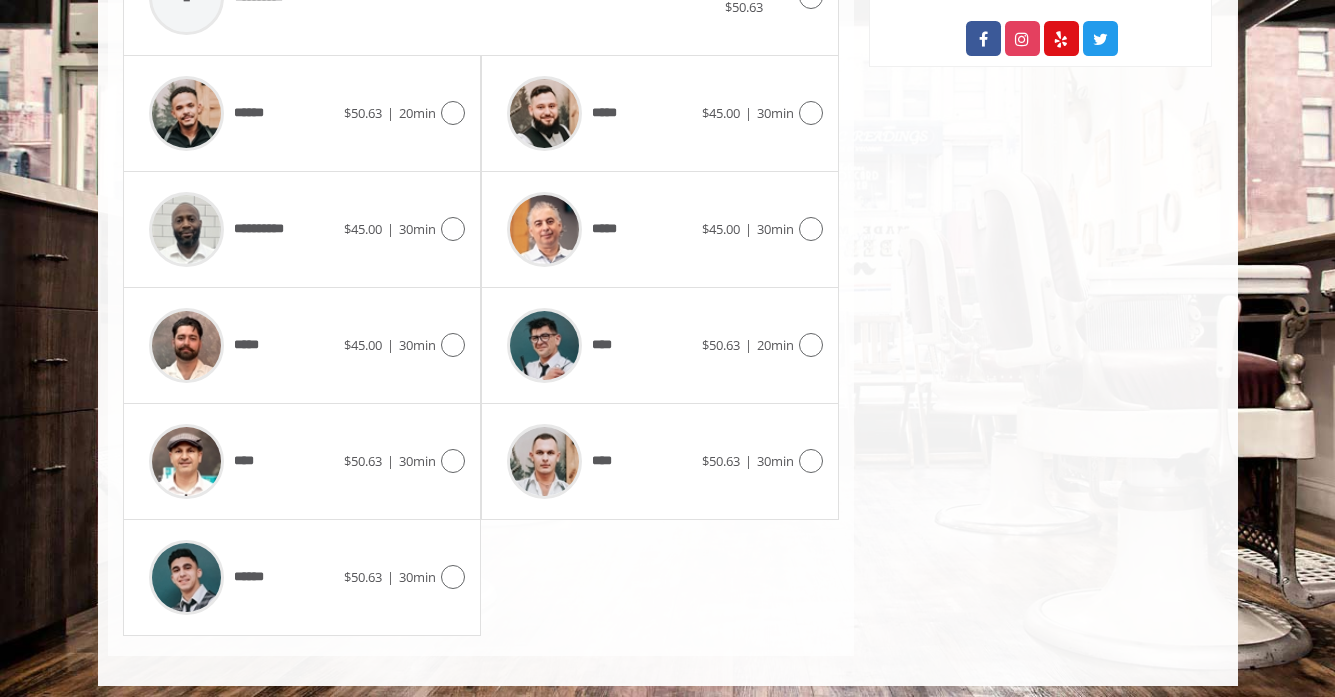 scroll, scrollTop: 940, scrollLeft: 0, axis: vertical 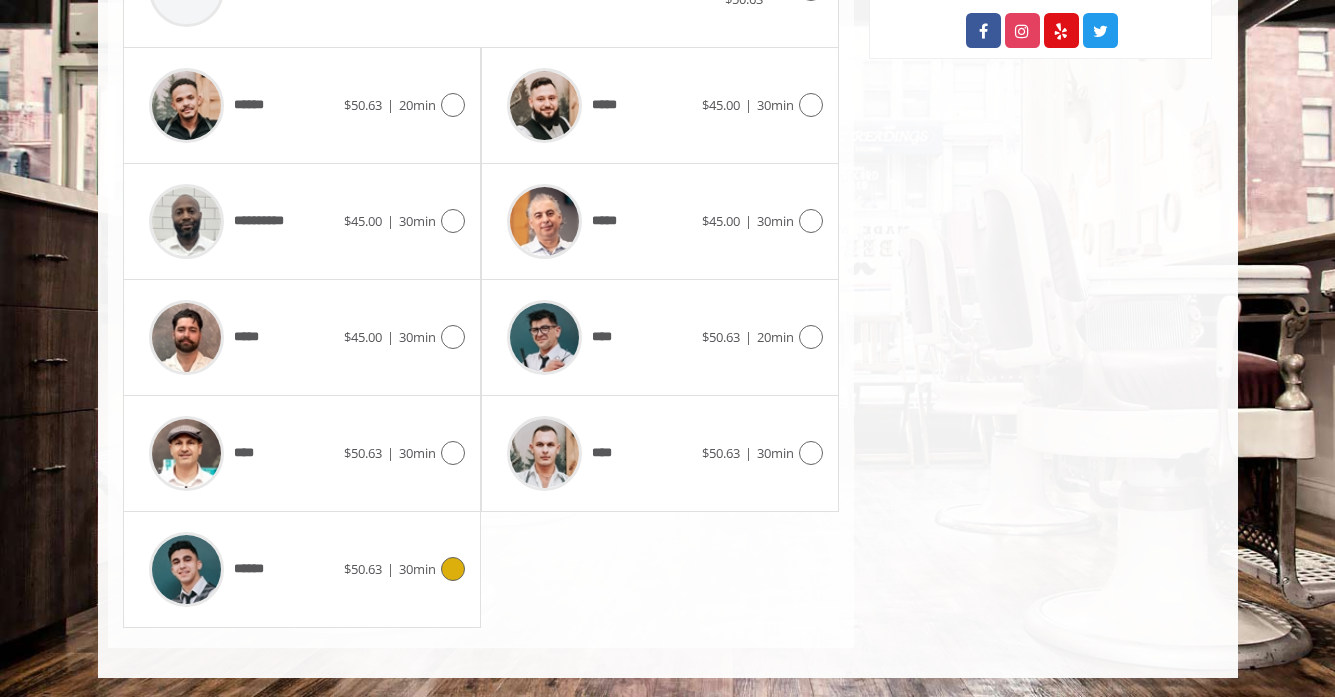 click on "******" at bounding box center (256, 569) 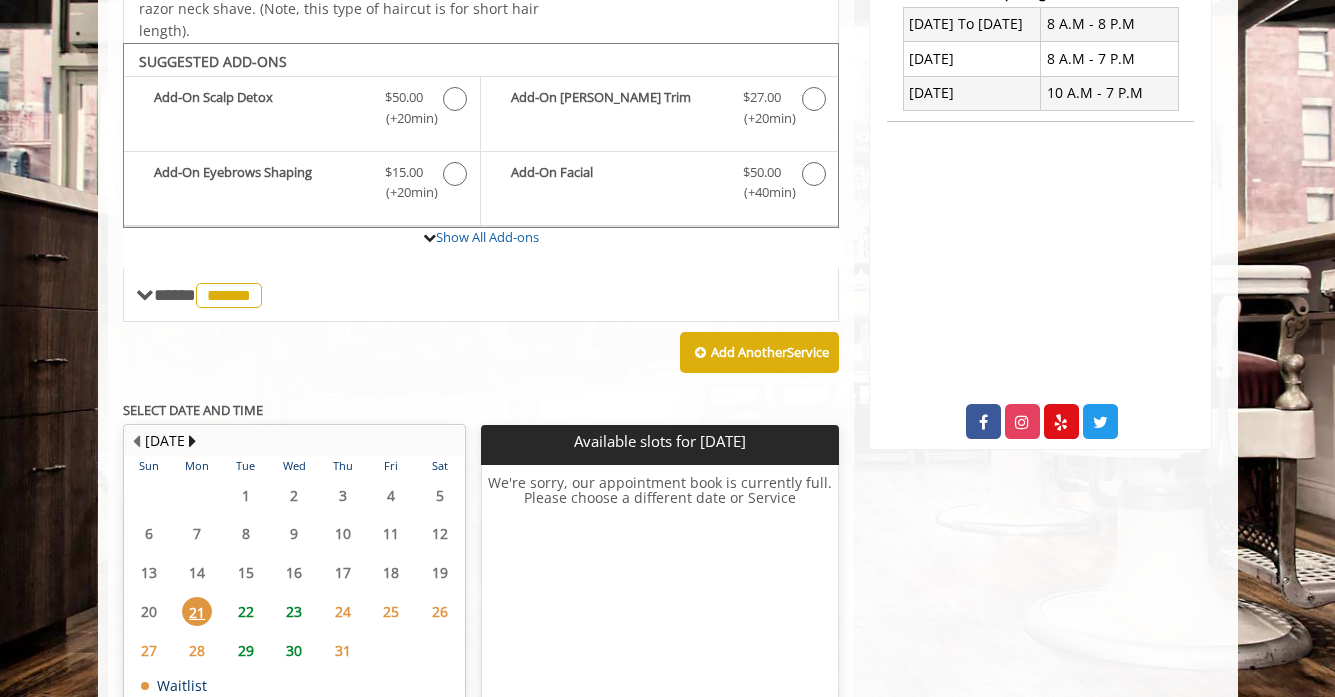 scroll, scrollTop: 457, scrollLeft: 0, axis: vertical 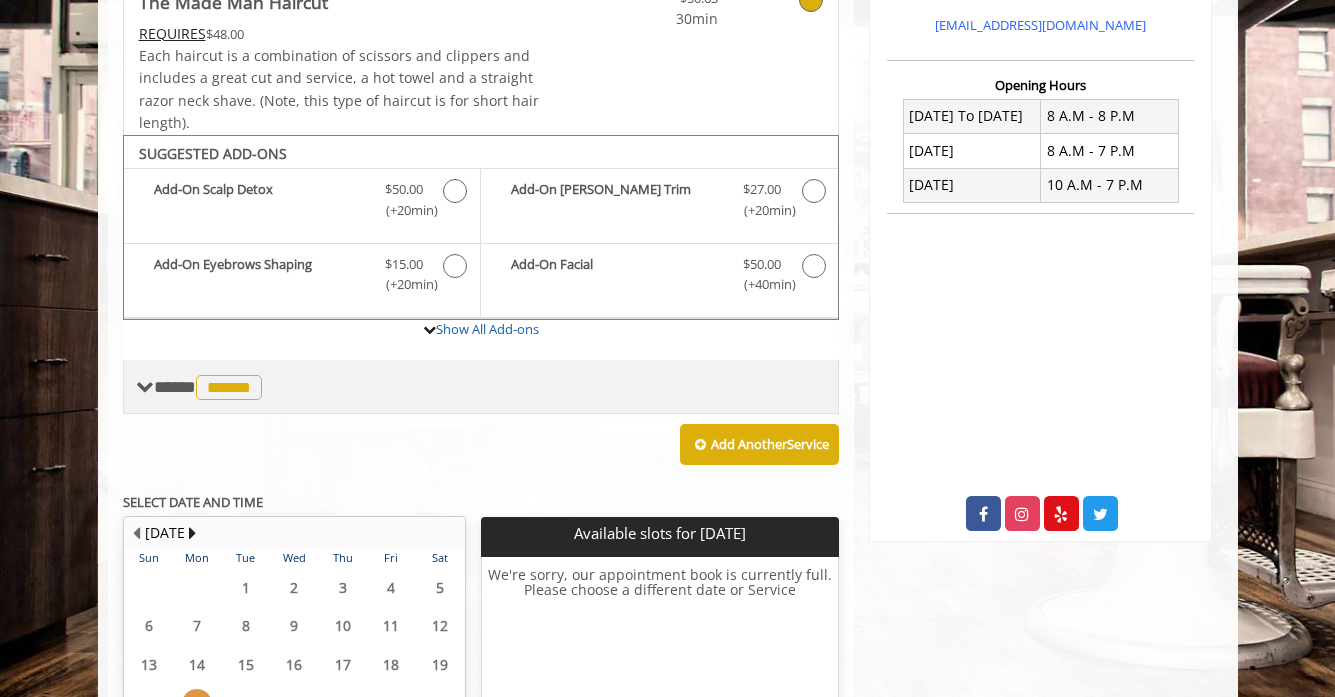 click on "******" at bounding box center (229, 387) 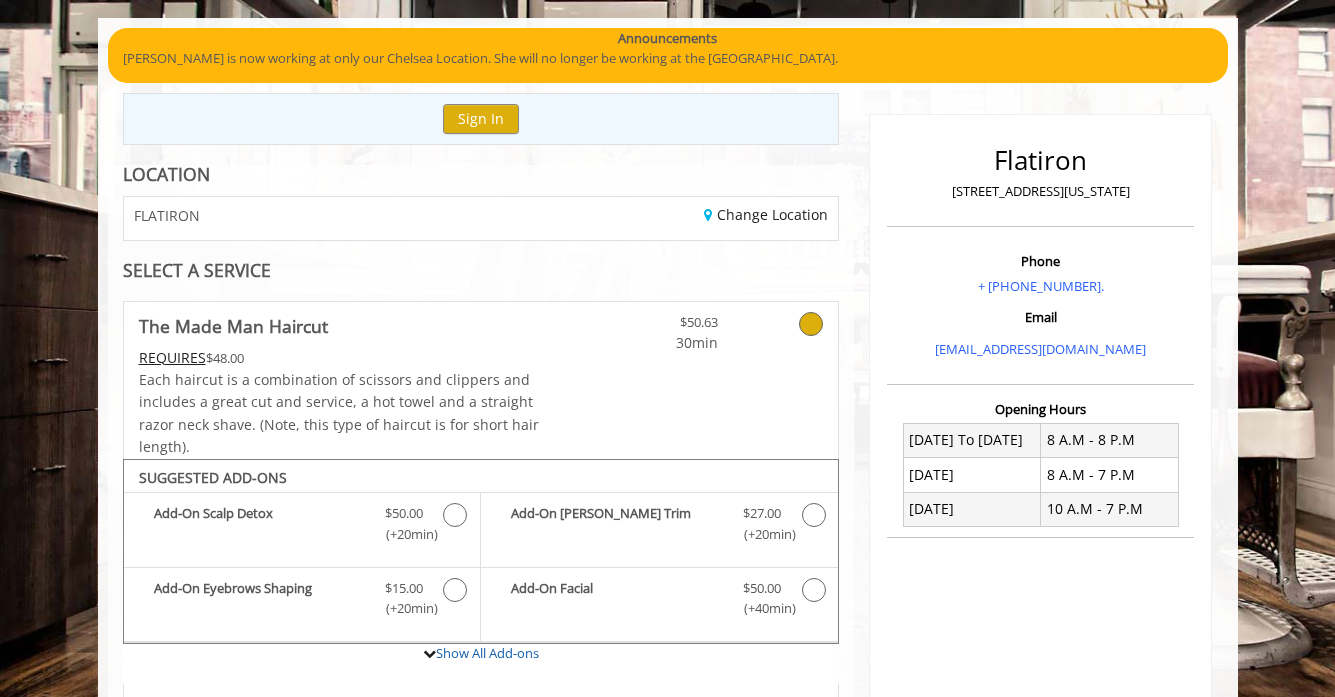 scroll, scrollTop: 129, scrollLeft: 0, axis: vertical 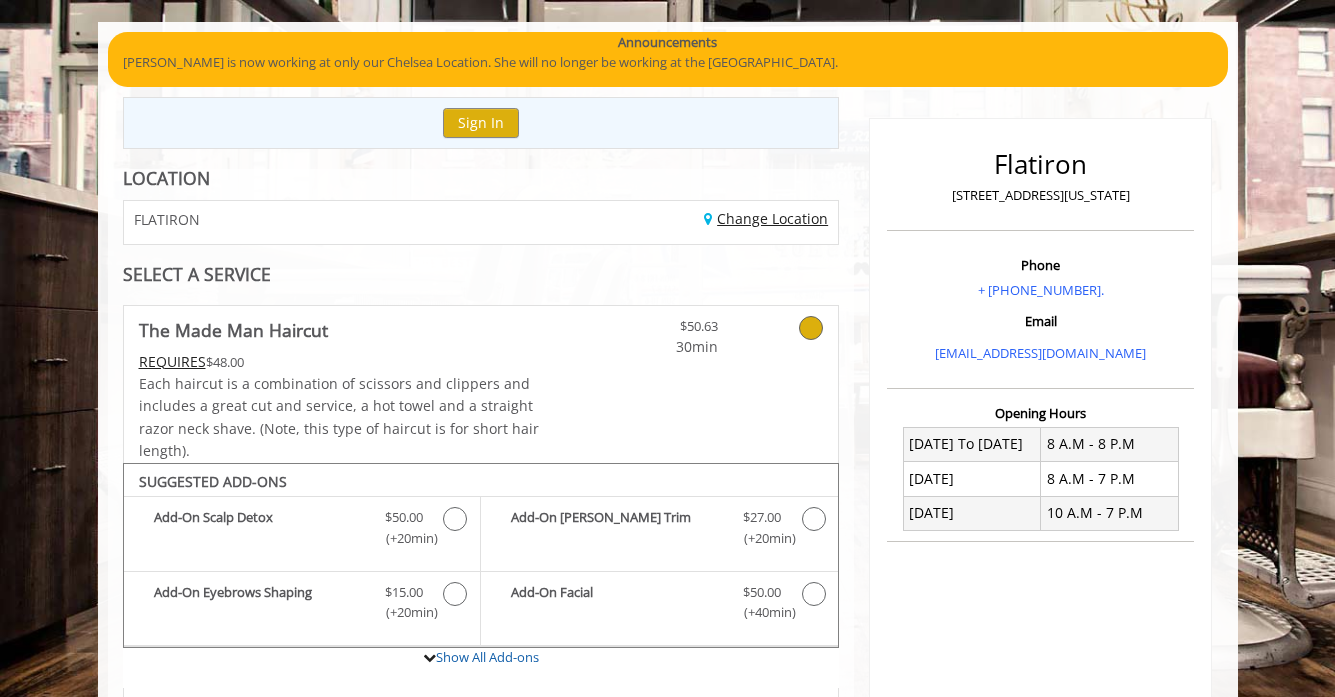 click on "Change  Location" at bounding box center (766, 218) 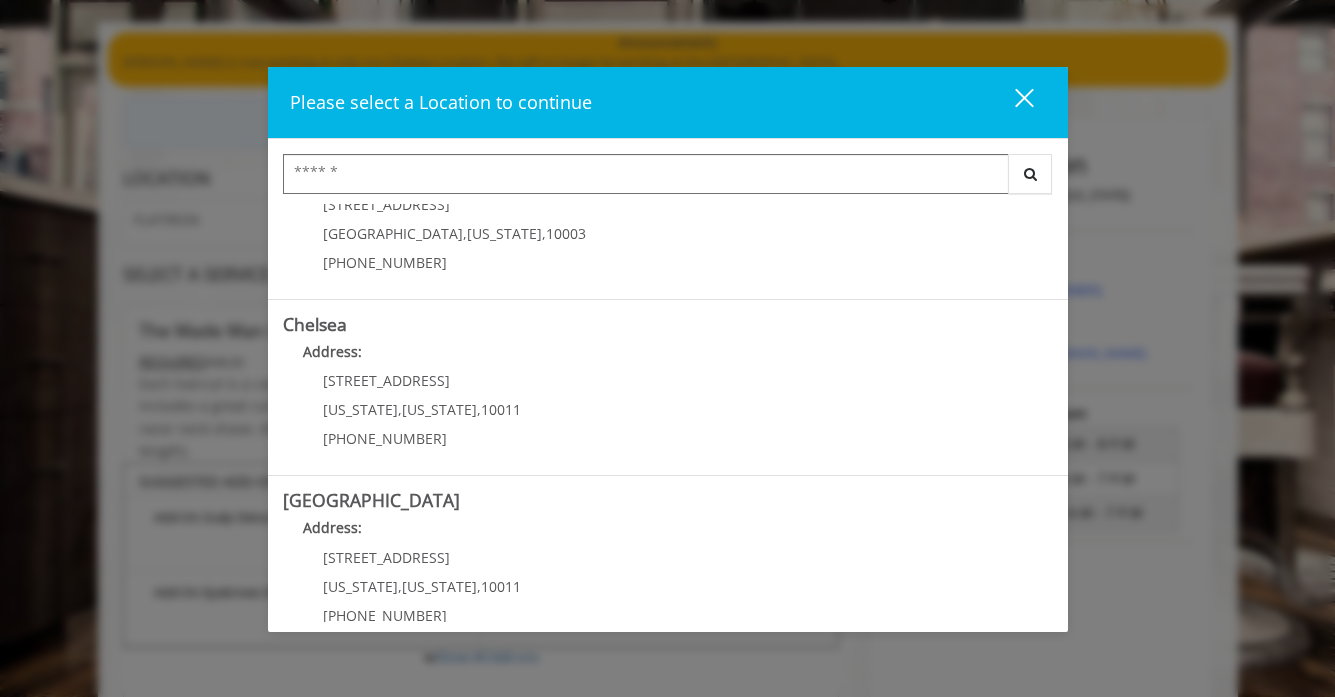 scroll, scrollTop: 0, scrollLeft: 0, axis: both 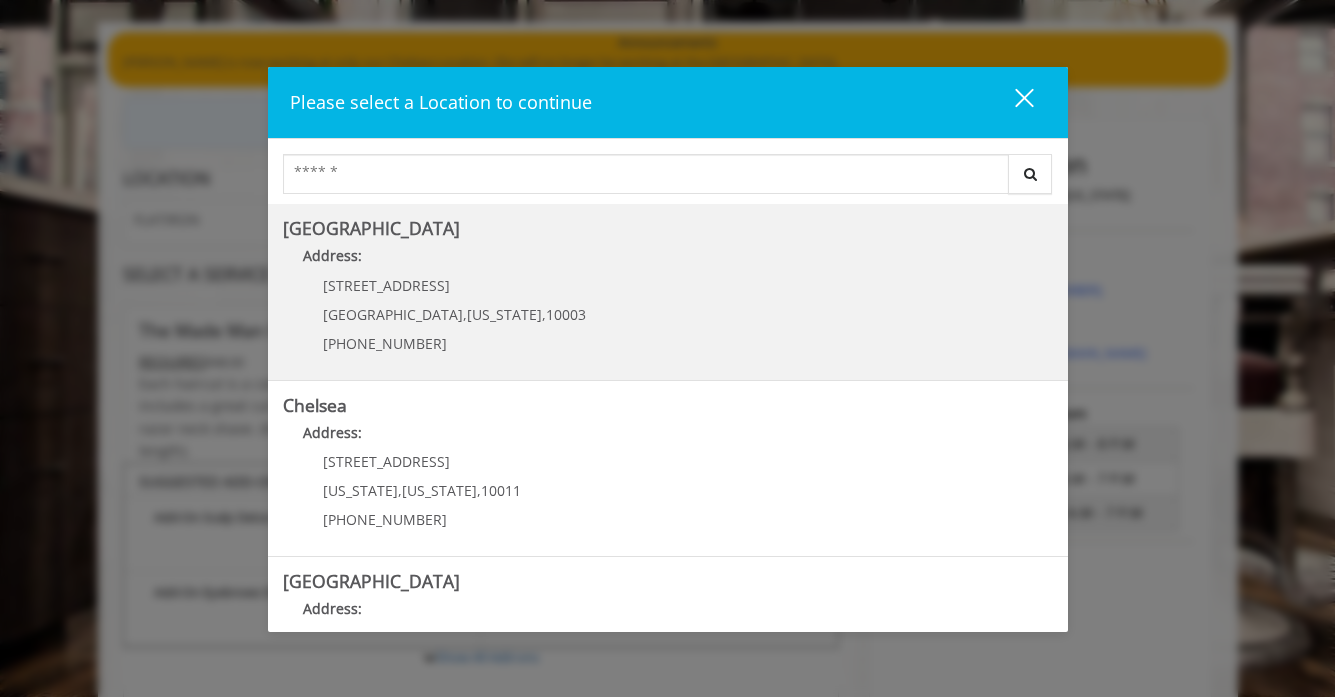 click on "Greenwich Village Address: 60 E 8th St Manhattan ,  New York ,  10003 (212) 598-1840" at bounding box center [668, 292] 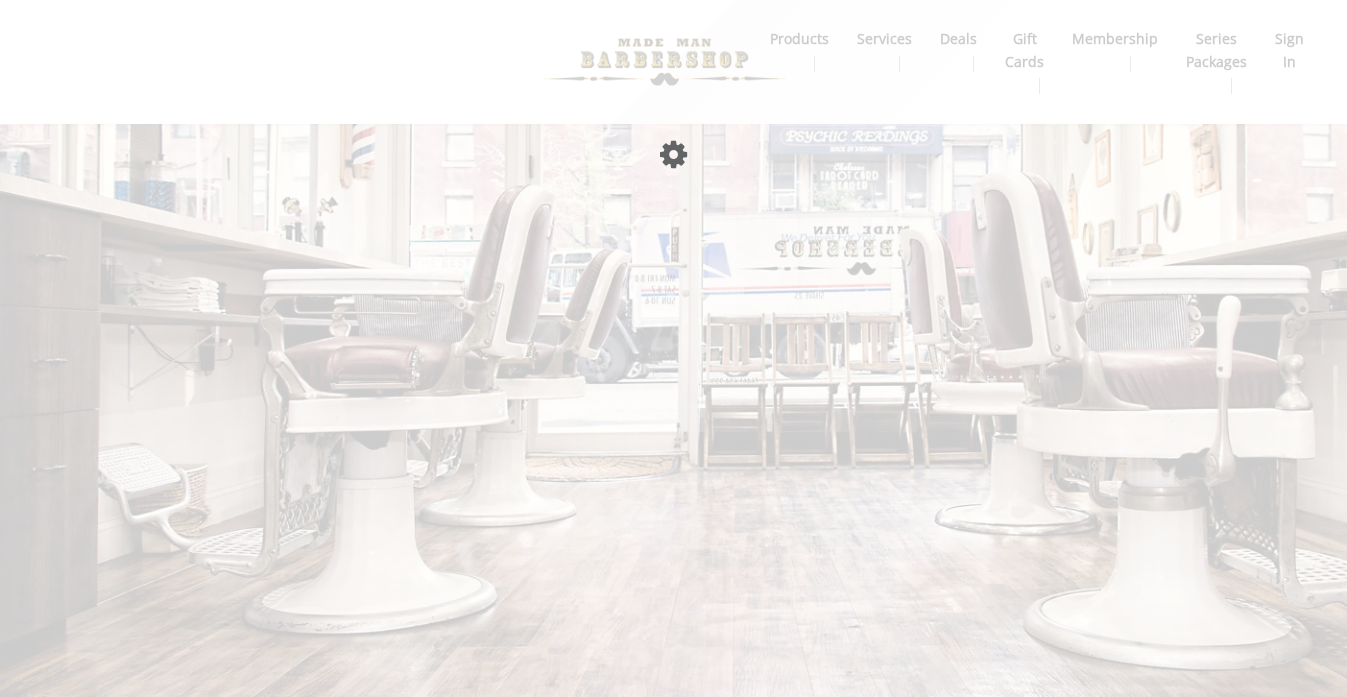 scroll, scrollTop: 0, scrollLeft: 0, axis: both 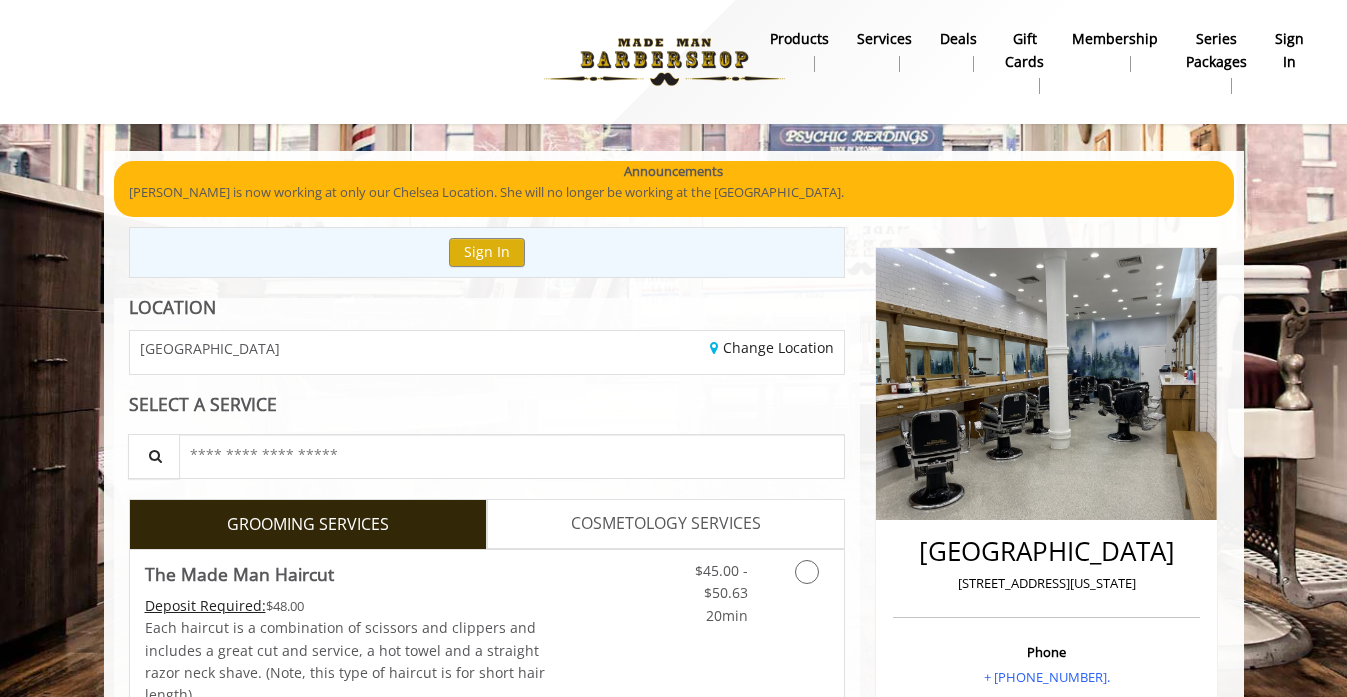 click on "GREENWICH VILLAGE" at bounding box center [301, 352] 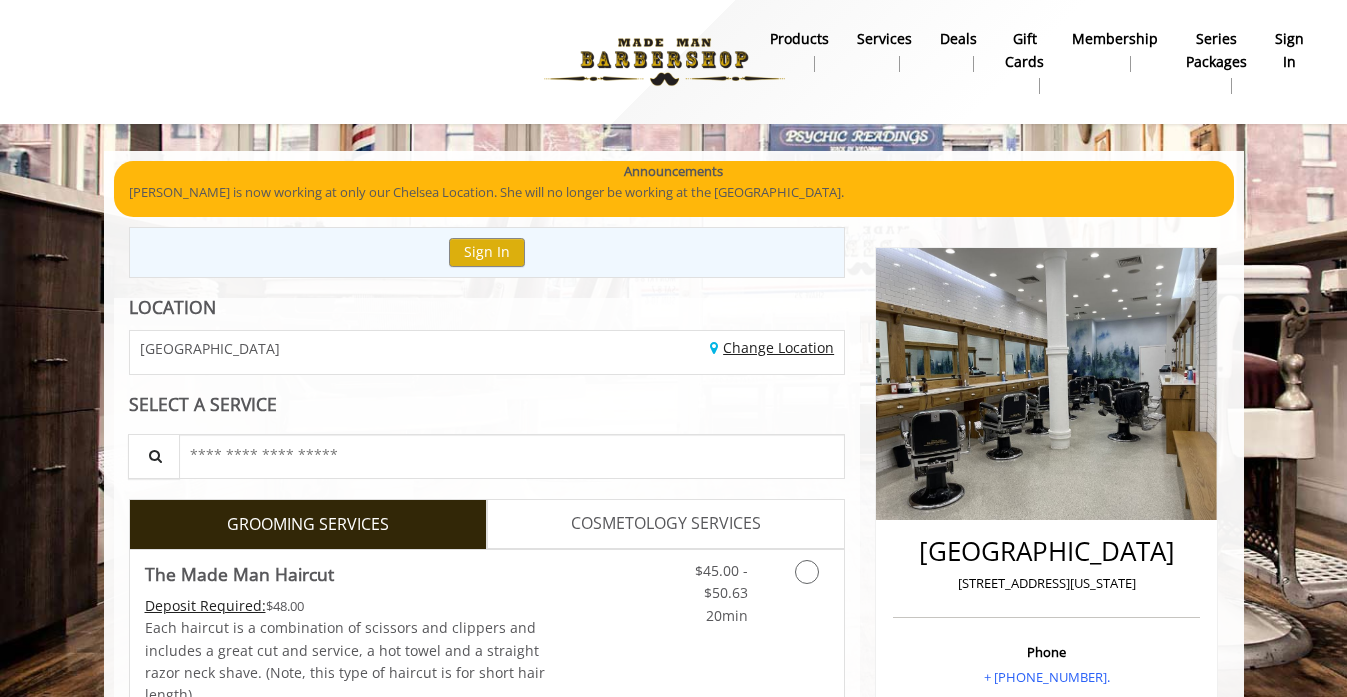 click on "Change  Location" at bounding box center (772, 347) 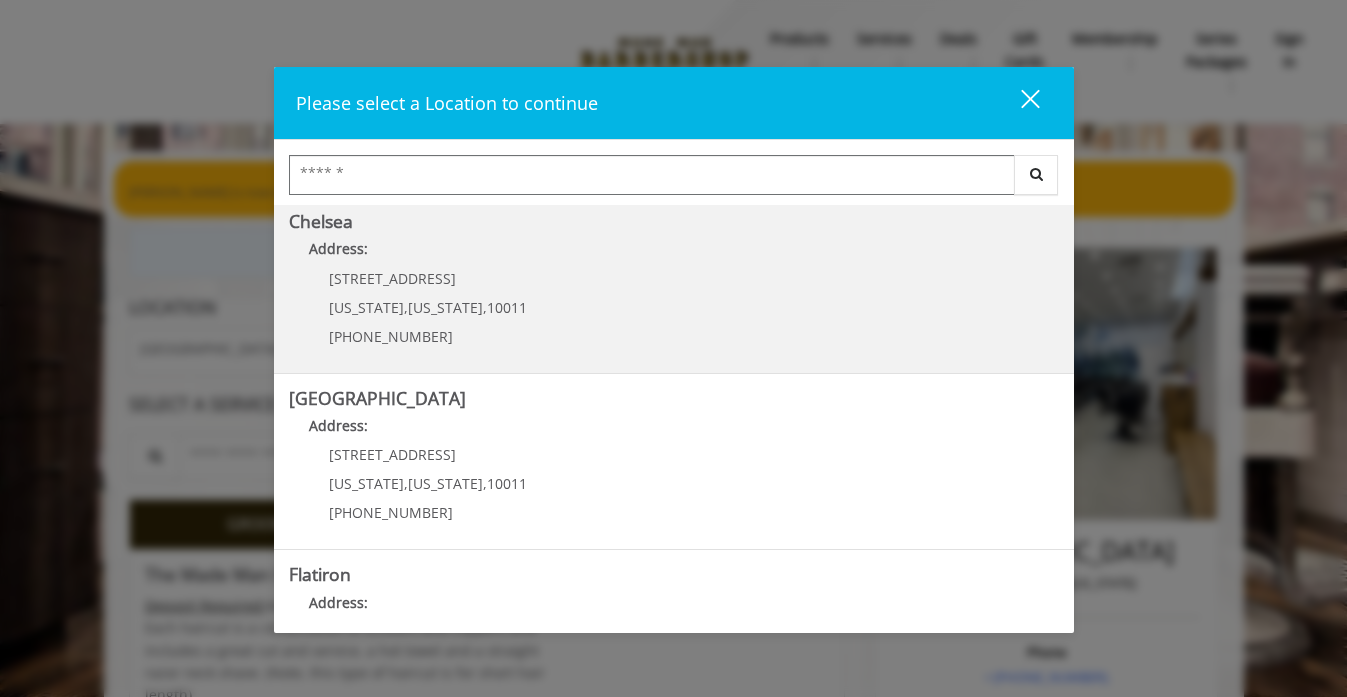 scroll, scrollTop: 186, scrollLeft: 0, axis: vertical 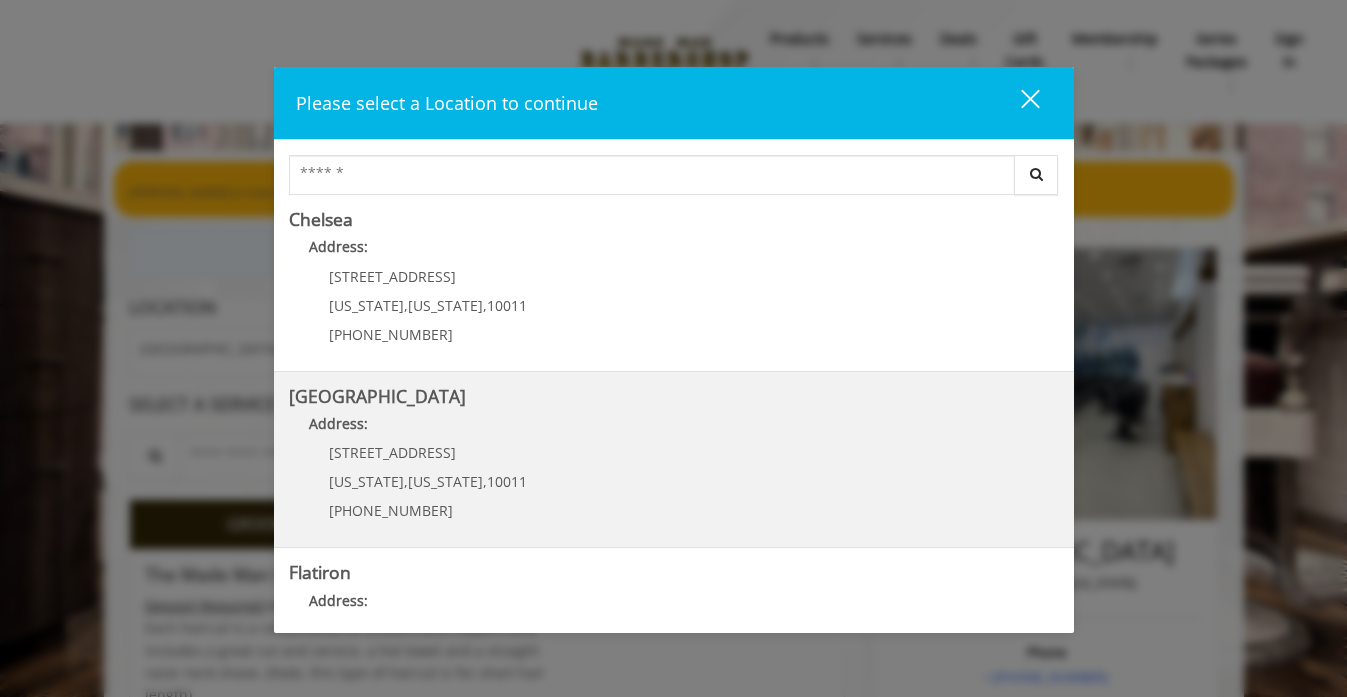 click on "Chelsea 15th Street Address: 267 W 15th St New York ,  New York ,  10011 (646) 850-0041" at bounding box center [674, 460] 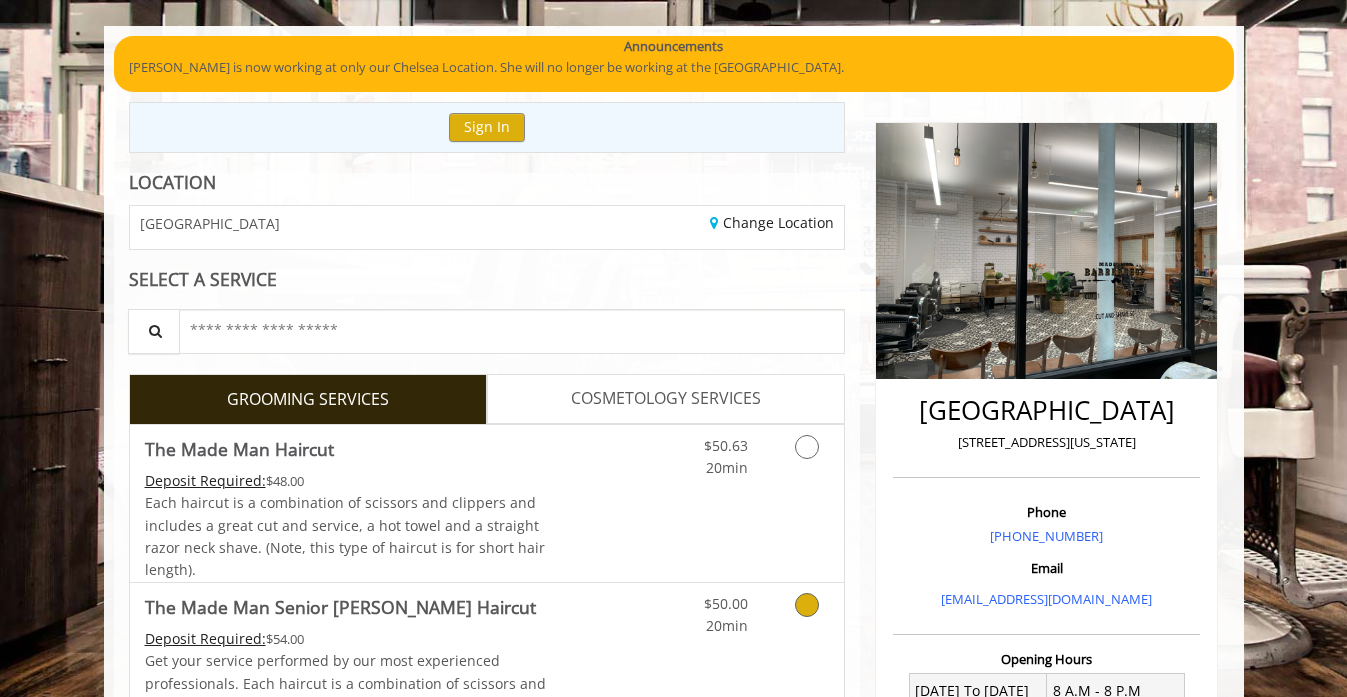scroll, scrollTop: 0, scrollLeft: 0, axis: both 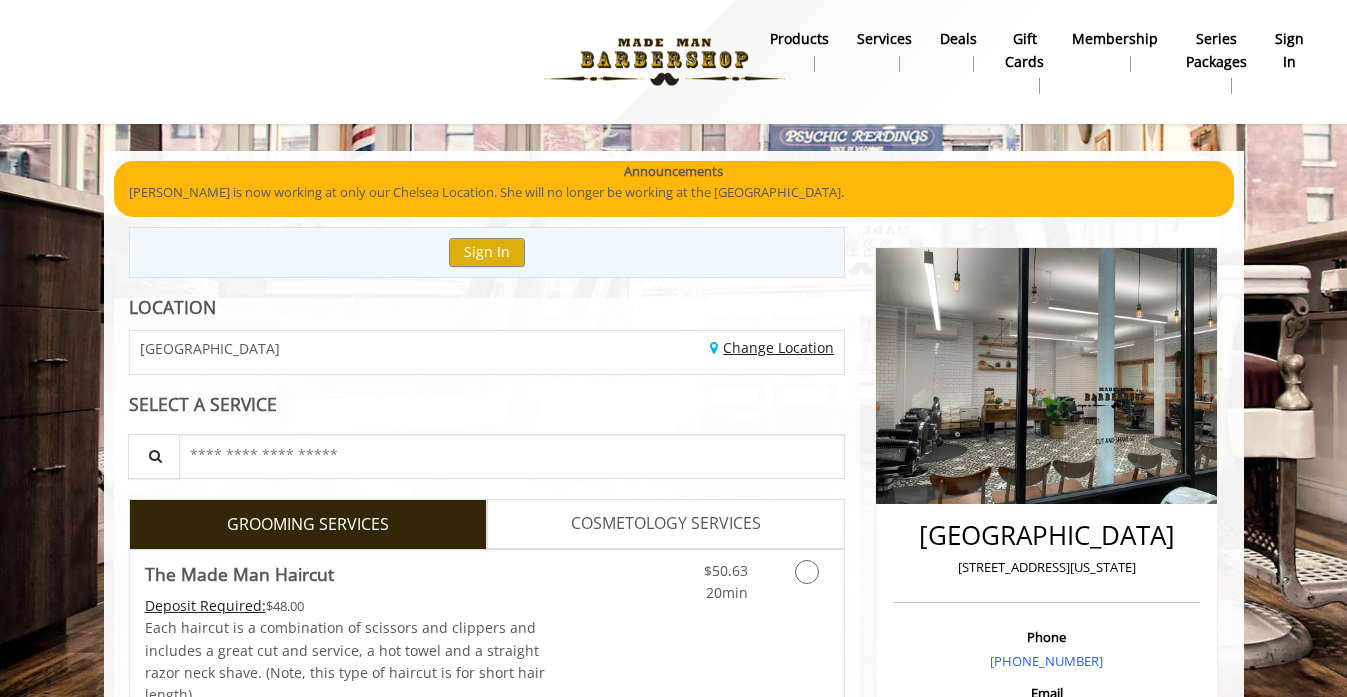 click on "Change  Location" at bounding box center (772, 347) 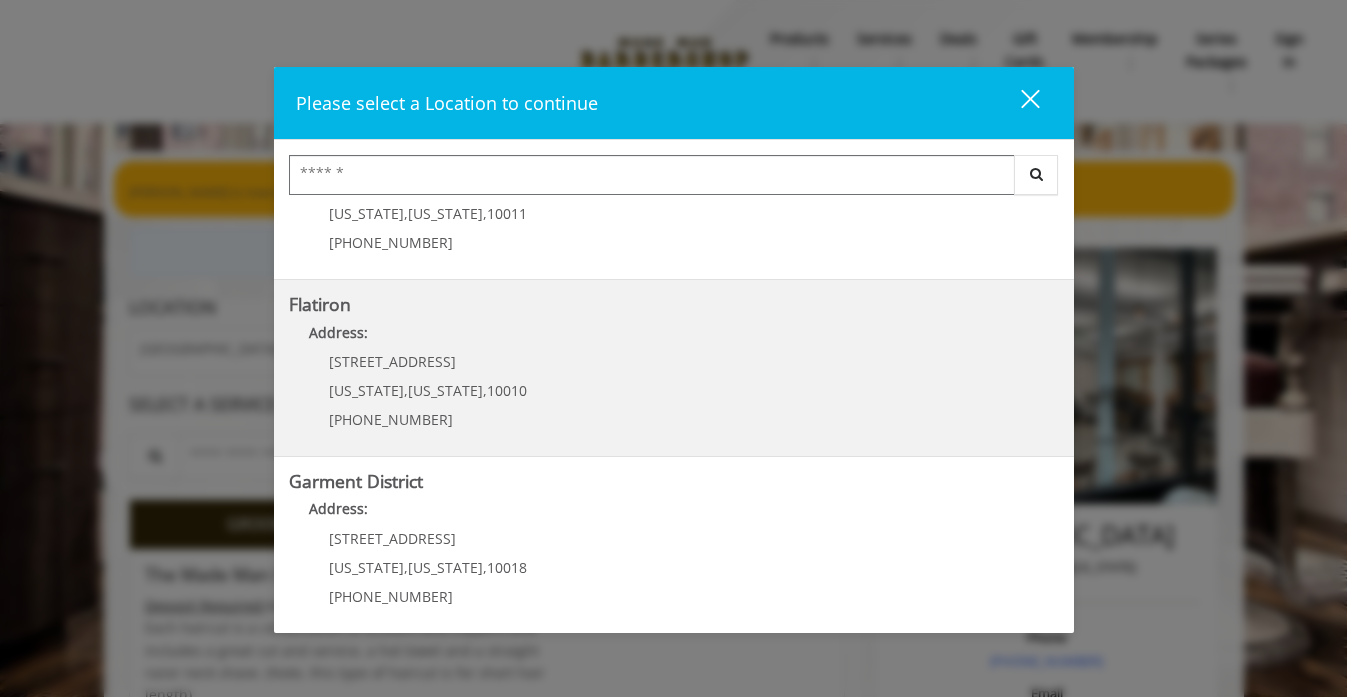 scroll, scrollTop: 465, scrollLeft: 0, axis: vertical 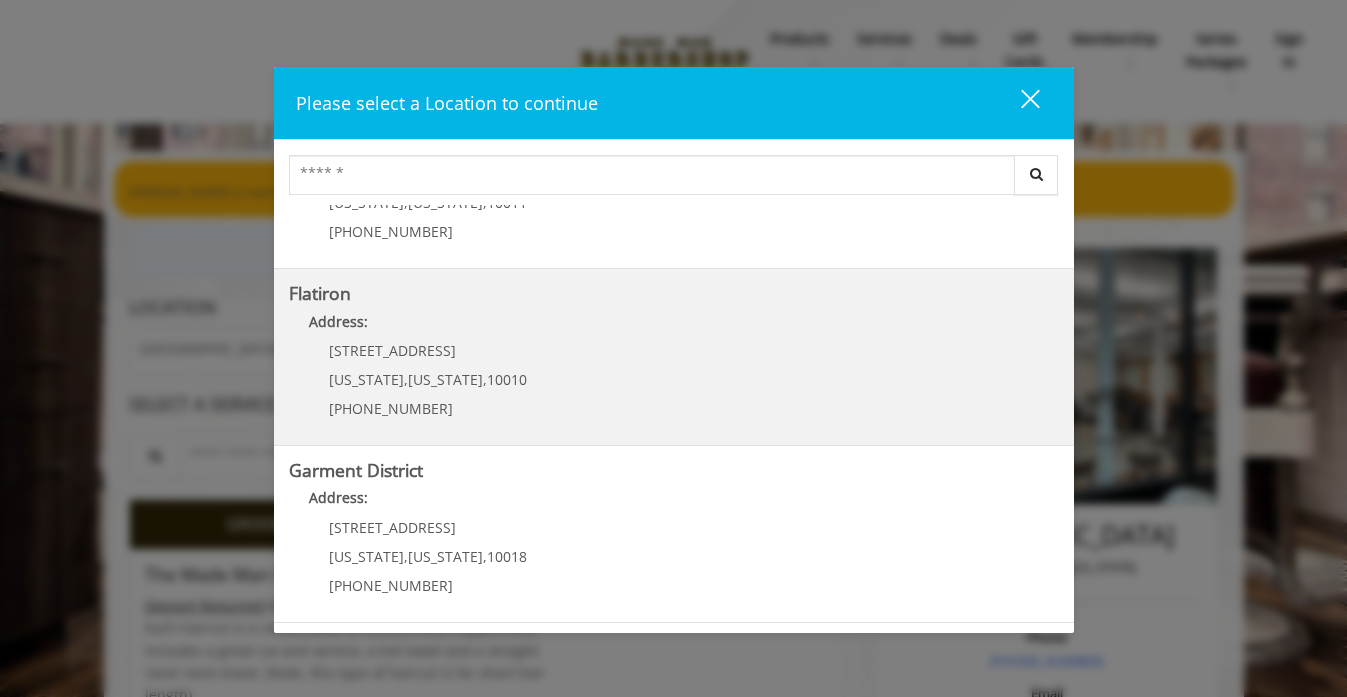 click on "Flatiron  Address: 10 E 23rd St New York ,  New York ,  10010 (917) 475-1765" at bounding box center [674, 357] 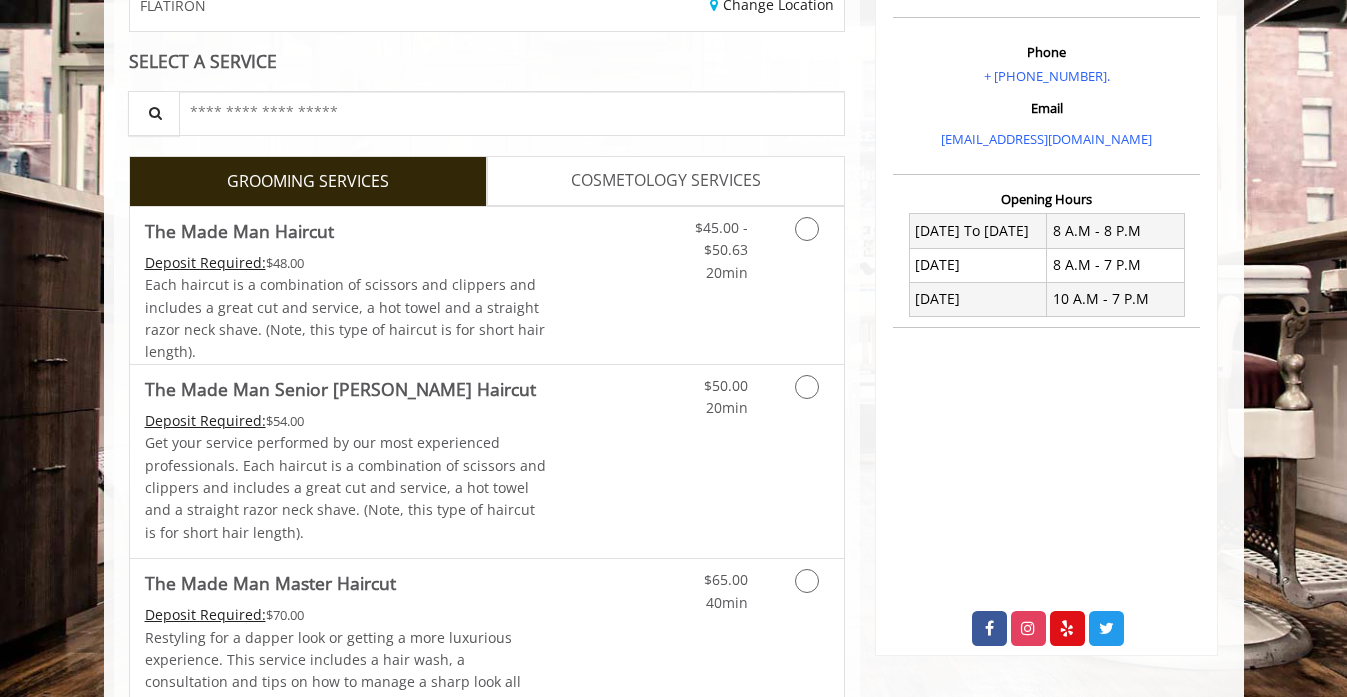 scroll, scrollTop: 349, scrollLeft: 0, axis: vertical 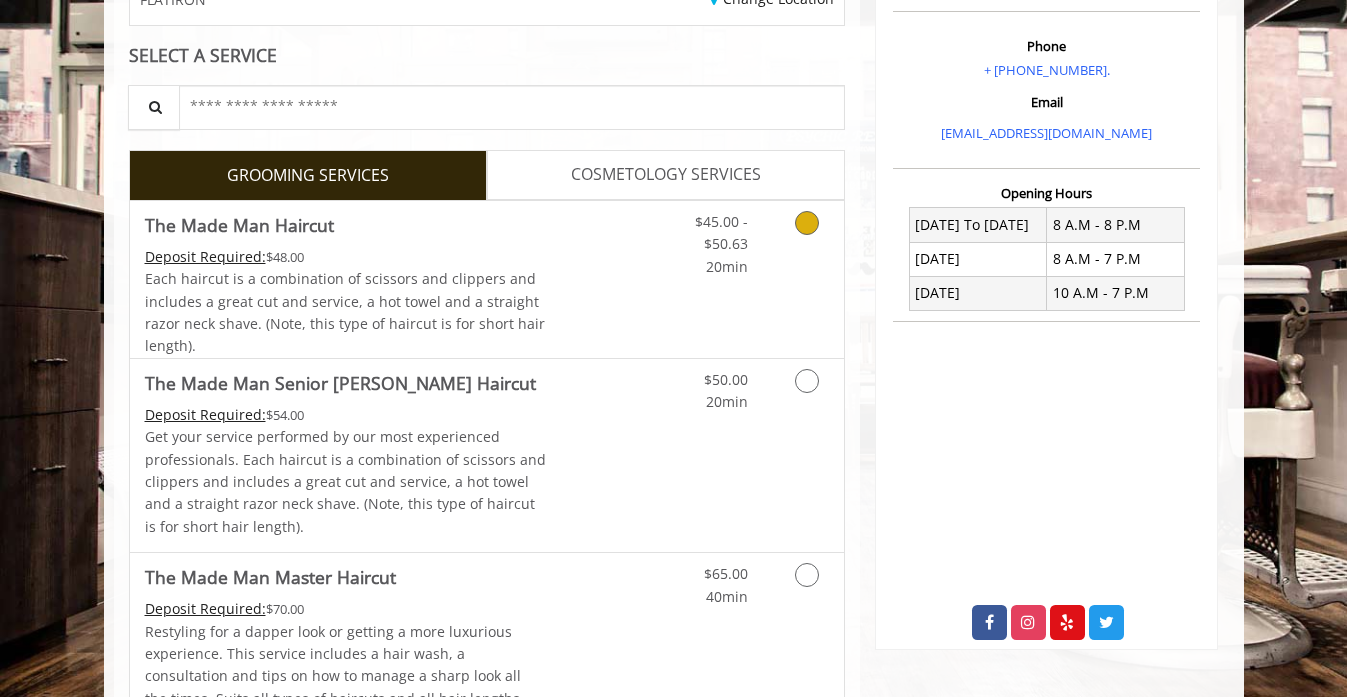 click at bounding box center [803, 239] 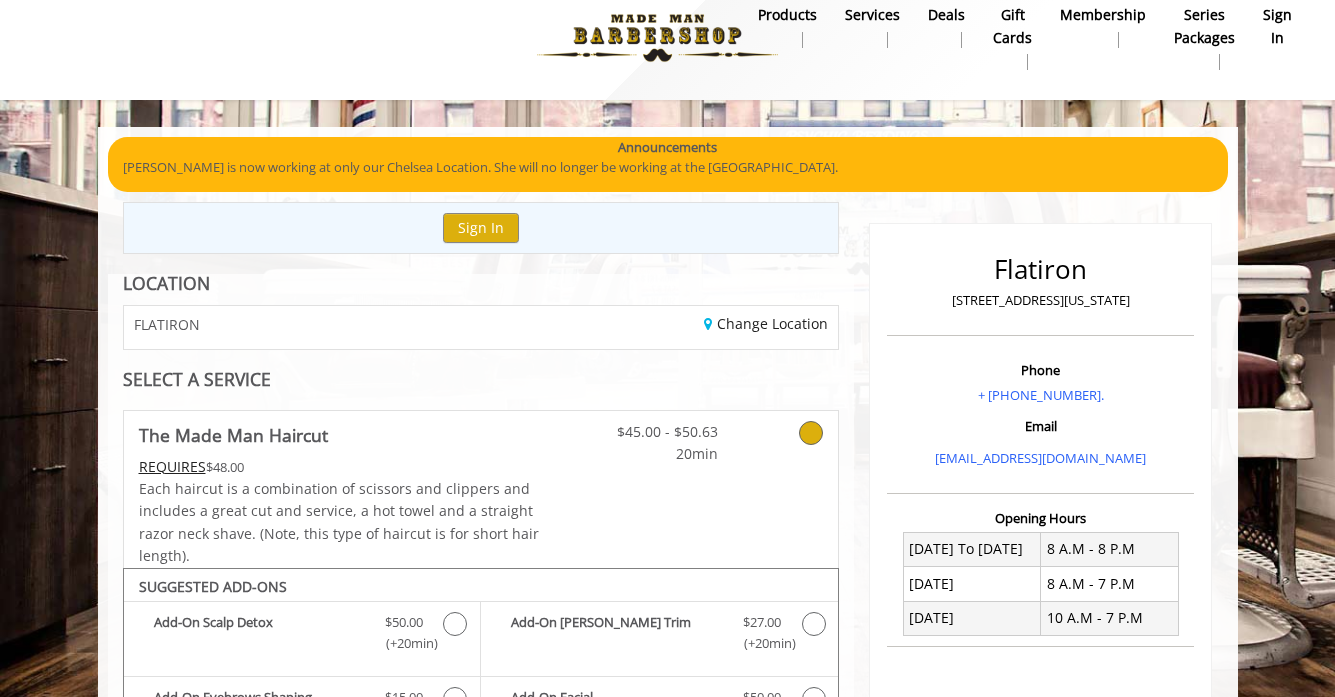 scroll, scrollTop: 0, scrollLeft: 0, axis: both 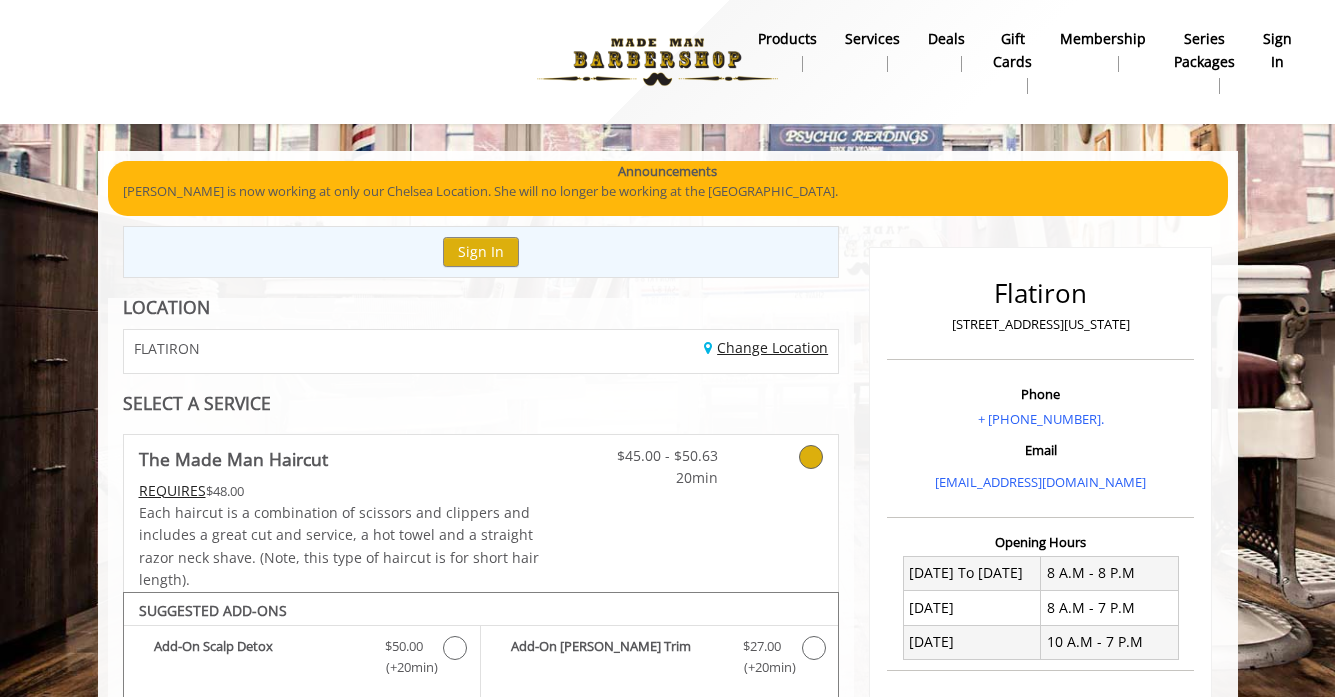 click on "Change  Location" at bounding box center (766, 347) 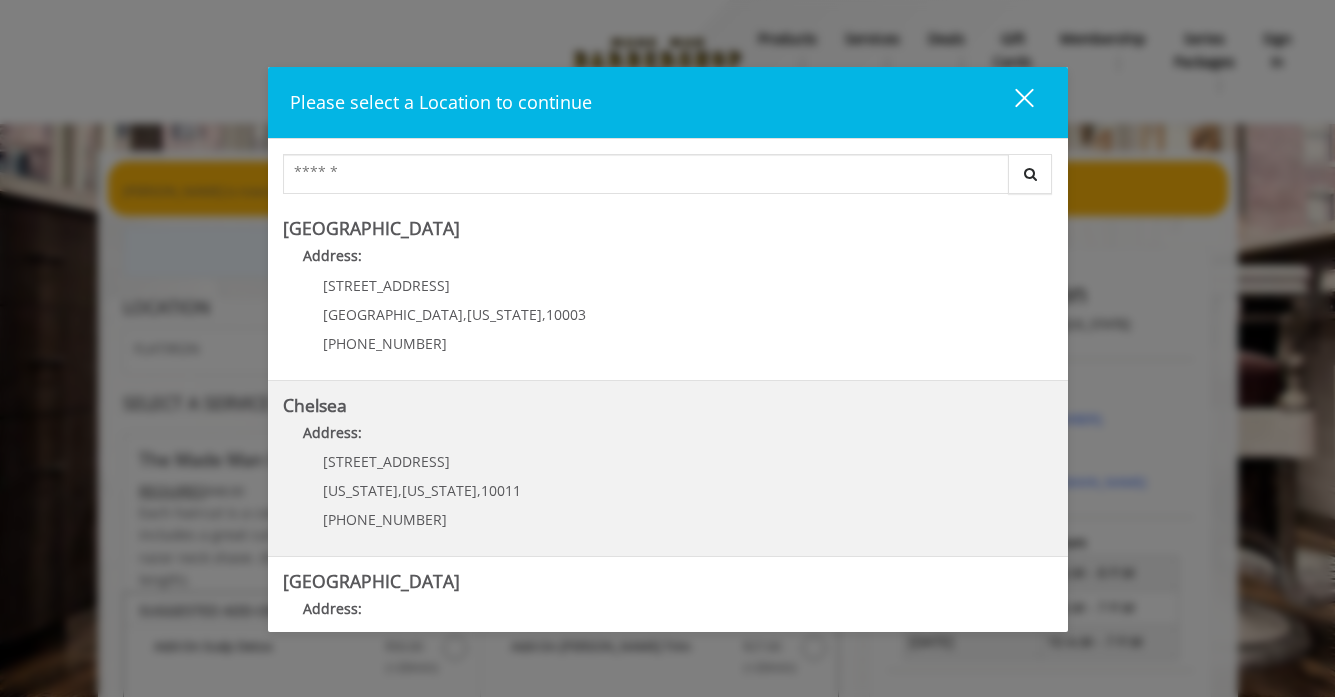 click on "Chelsea Address: 169/170  W 23rd St New York ,  New York ,  10011 (917) 639-3902" at bounding box center [668, 469] 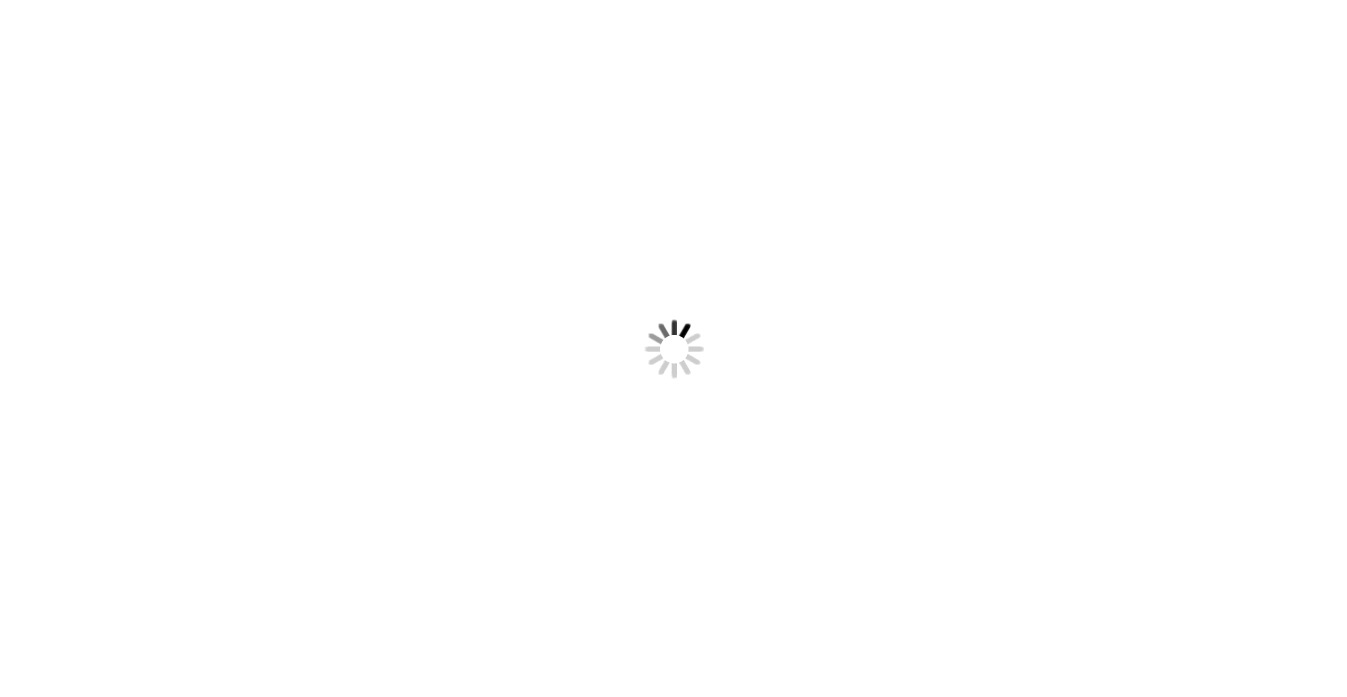 scroll, scrollTop: 0, scrollLeft: 0, axis: both 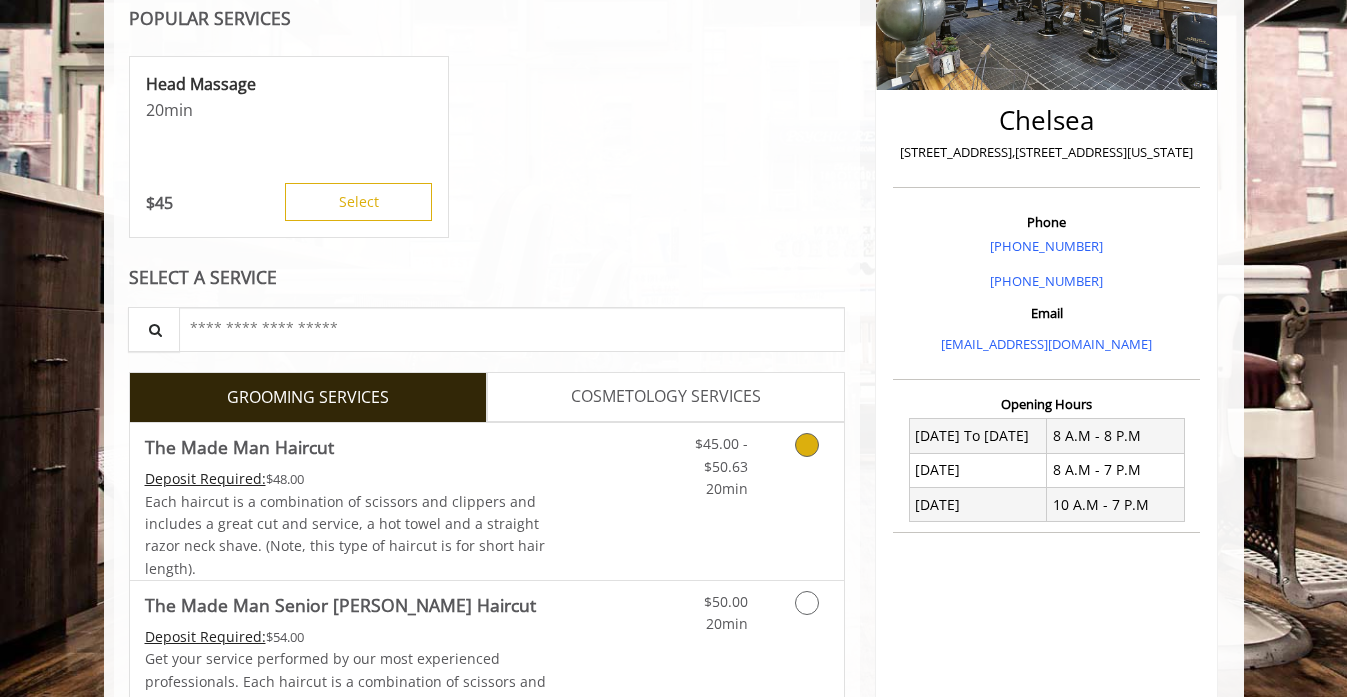 click at bounding box center (807, 445) 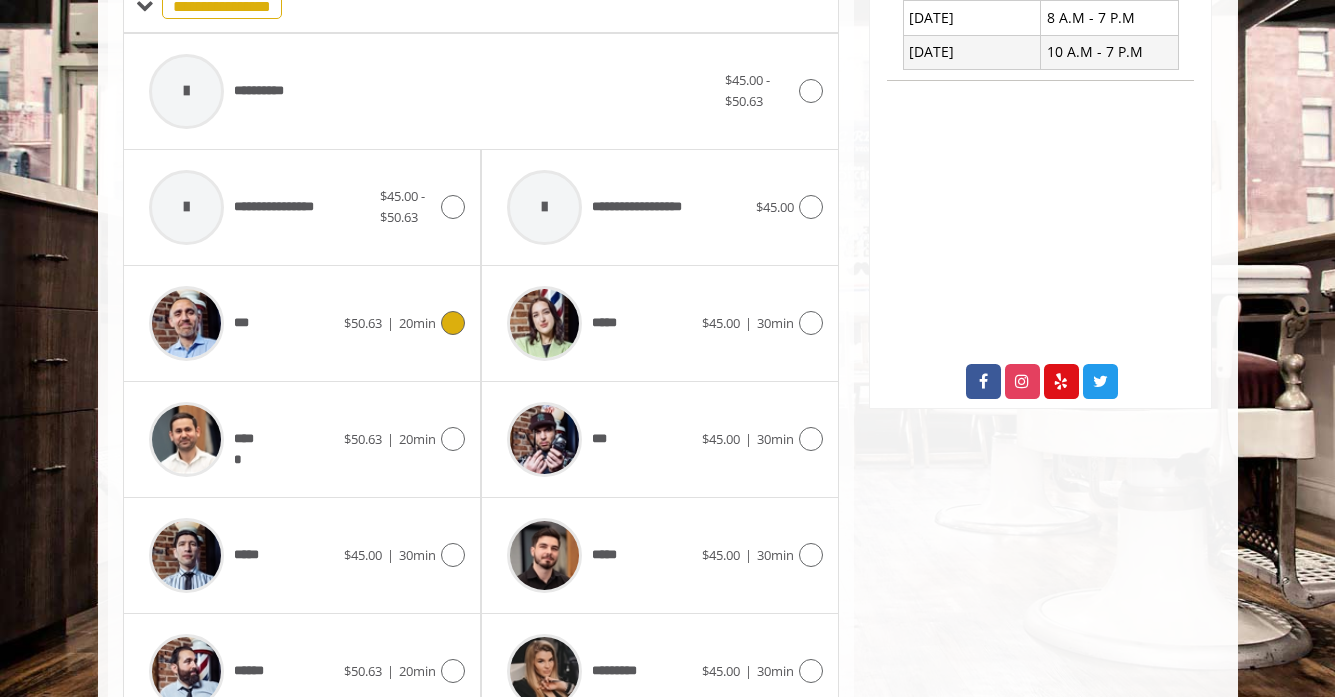 scroll, scrollTop: 815, scrollLeft: 0, axis: vertical 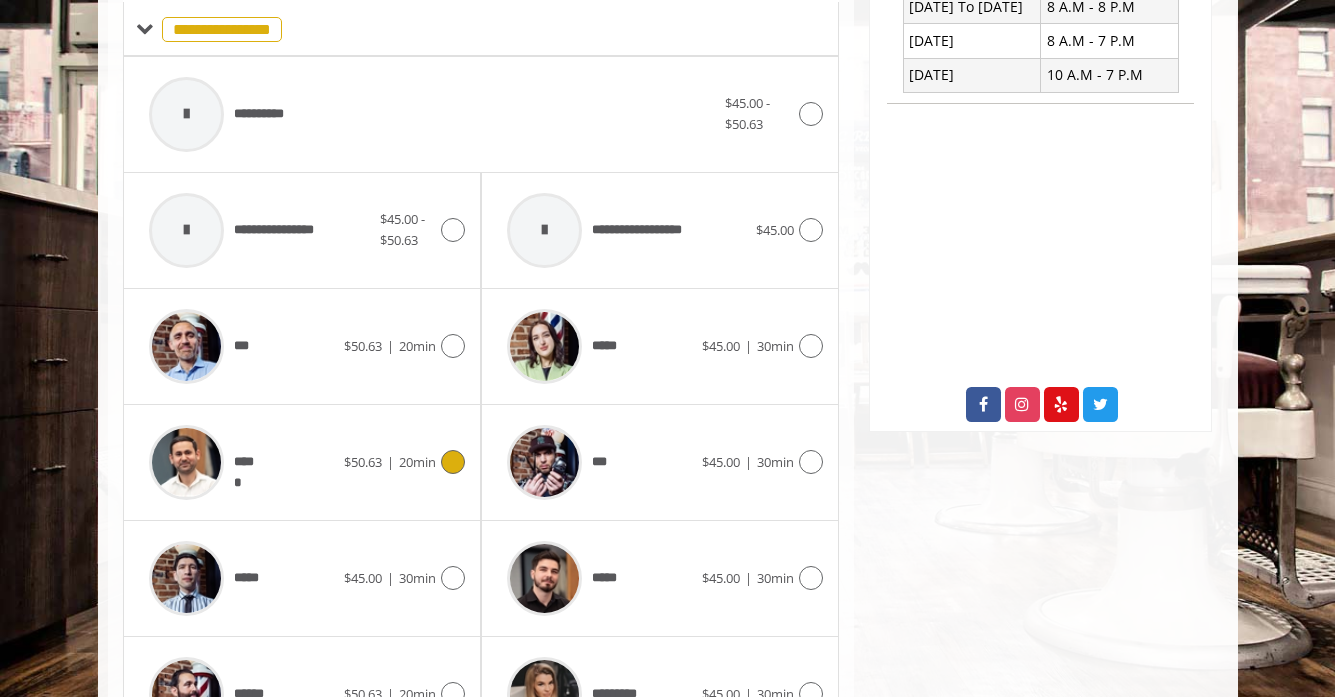 click at bounding box center [453, 462] 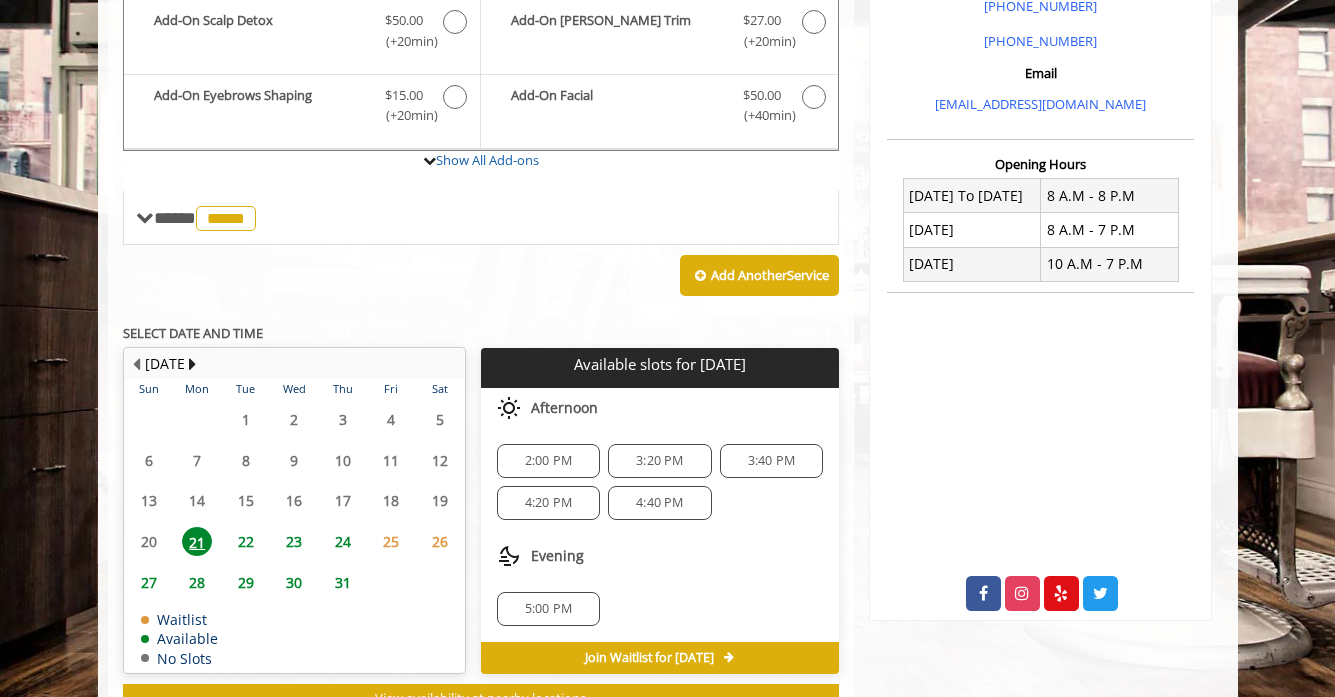 scroll, scrollTop: 637, scrollLeft: 0, axis: vertical 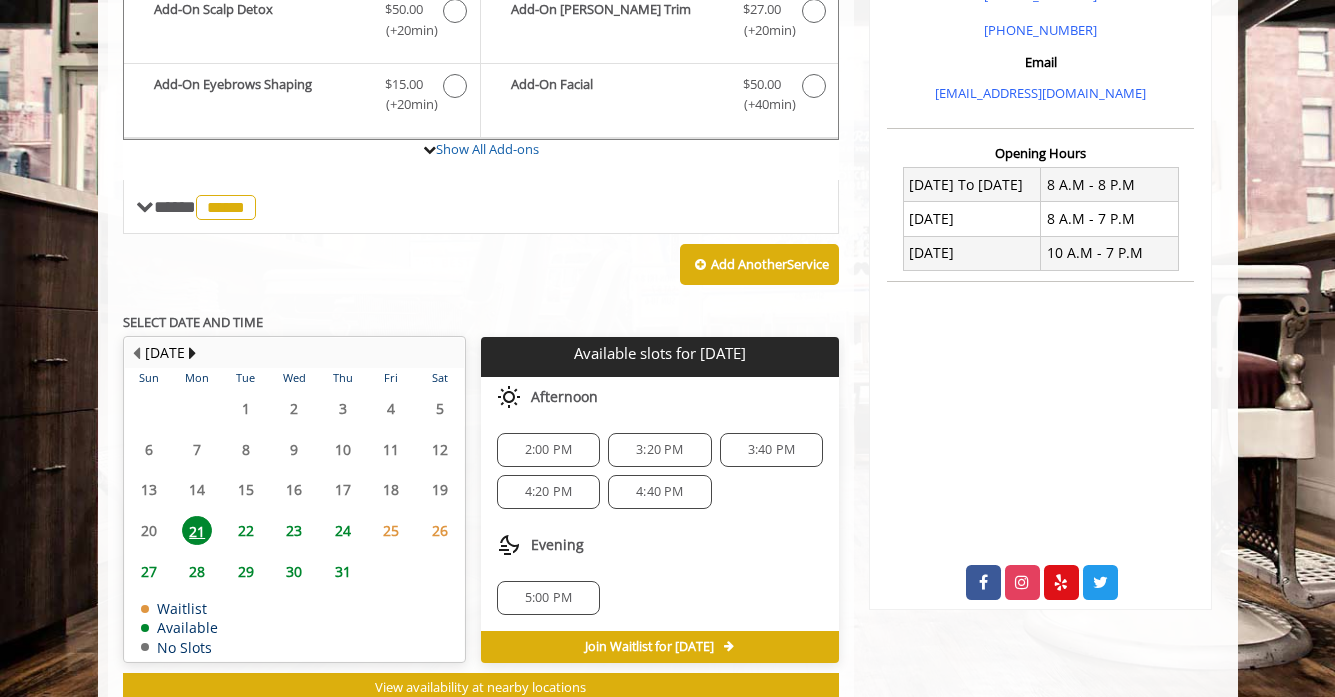 click on "3:20 PM" 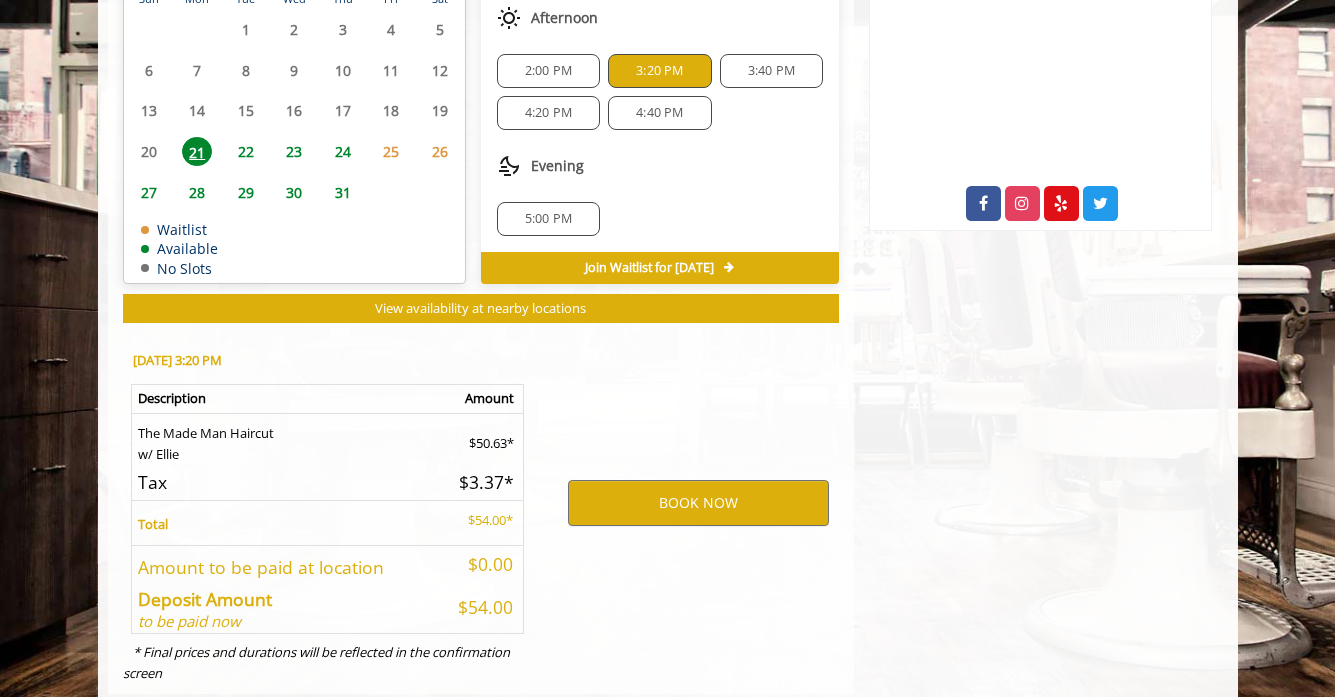 scroll, scrollTop: 1062, scrollLeft: 0, axis: vertical 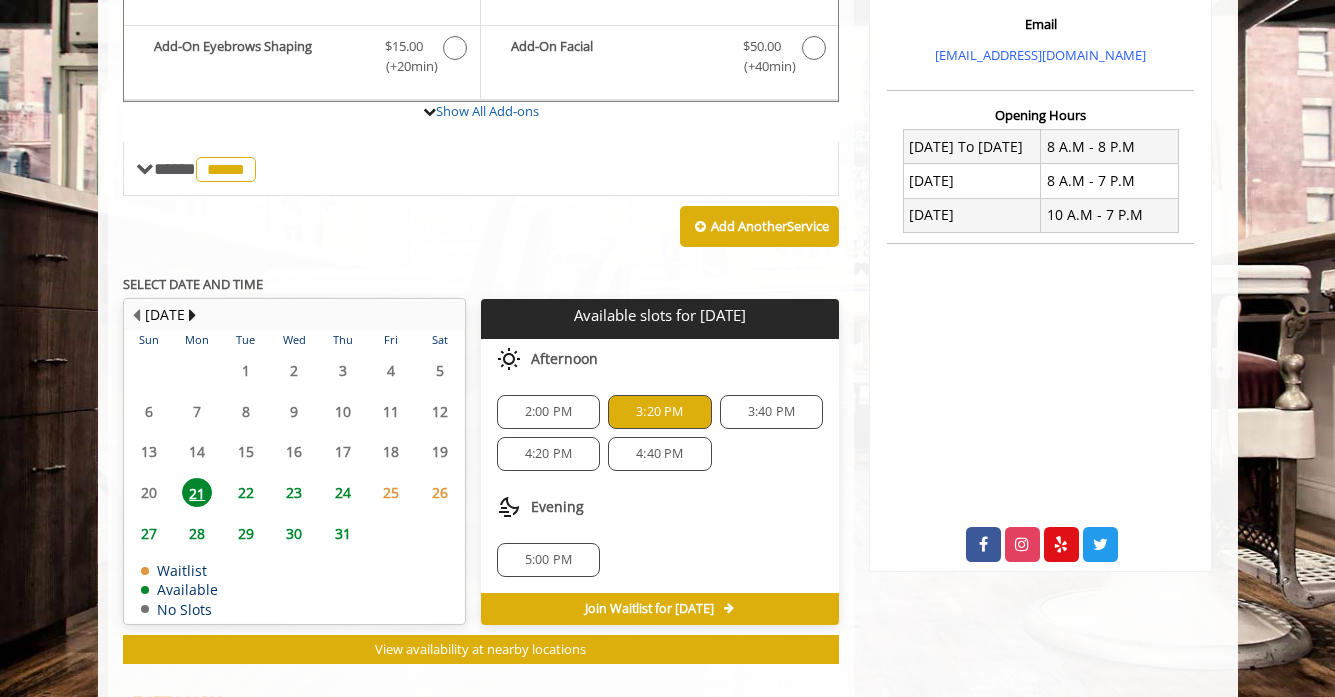 click on "3:40 PM" 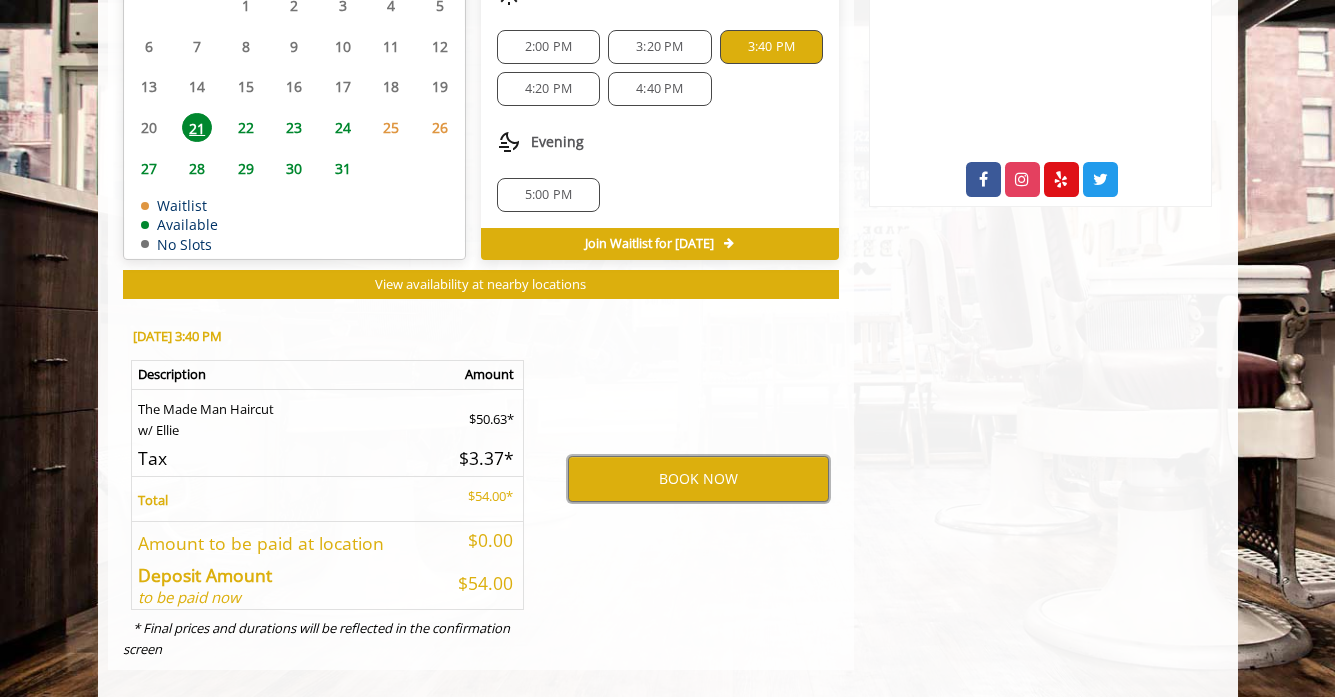 scroll, scrollTop: 1035, scrollLeft: 0, axis: vertical 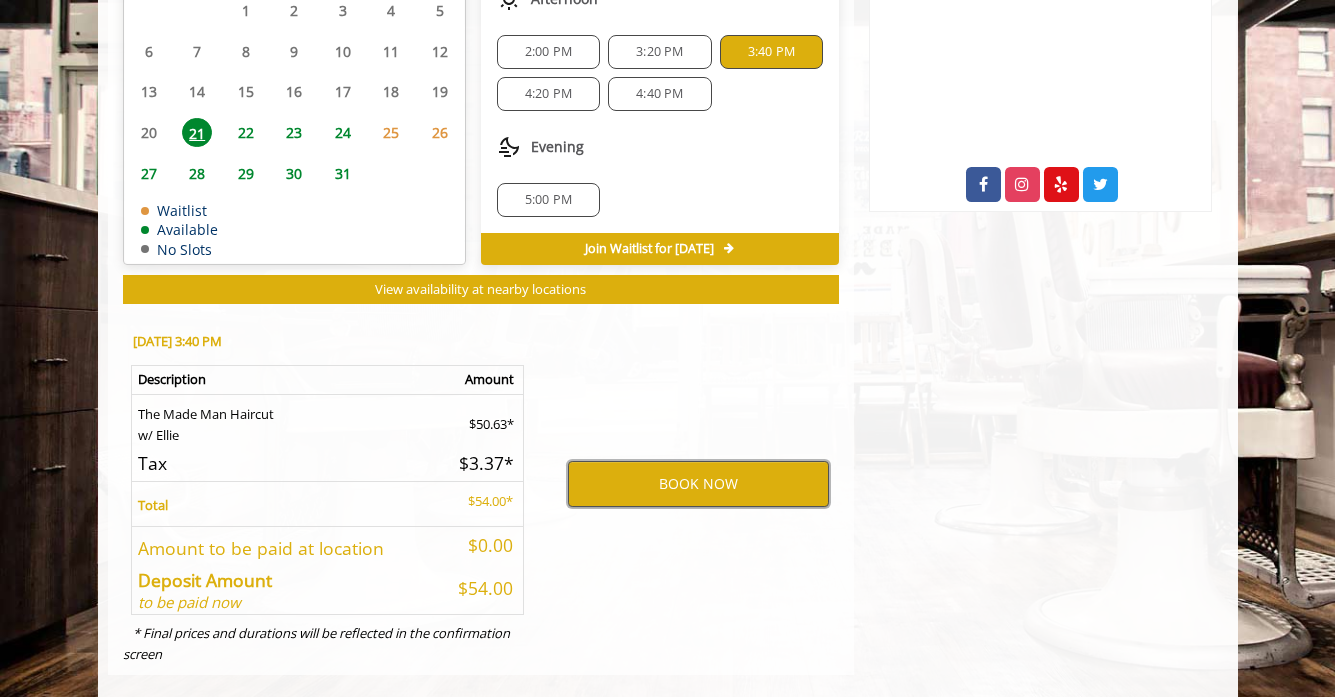 click on "BOOK NOW" at bounding box center [698, 484] 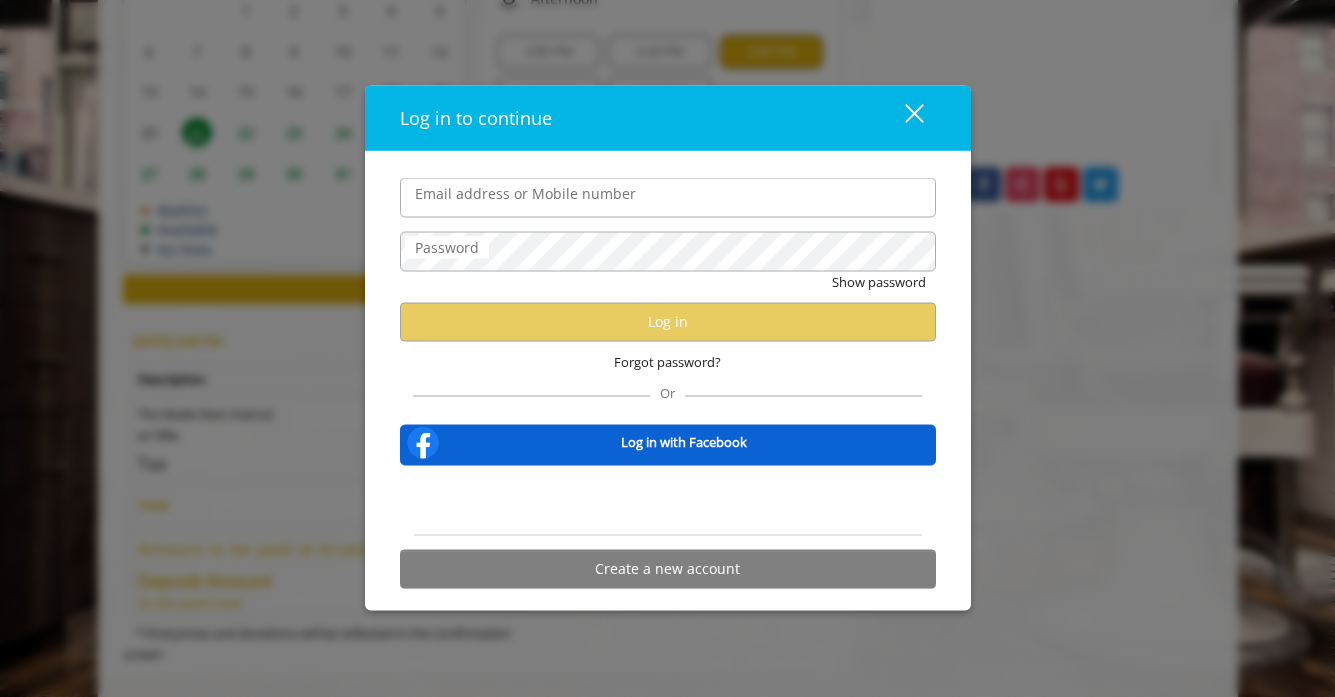 click at bounding box center [913, 113] 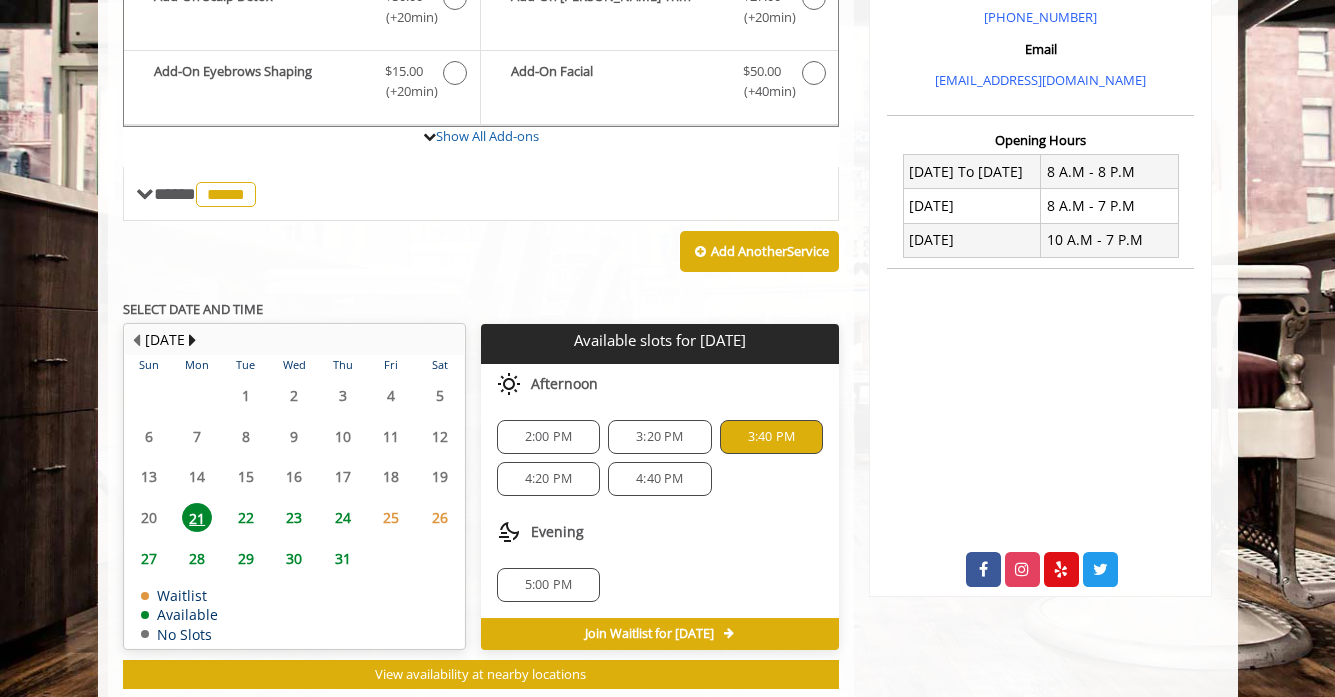 click on "3:20 PM" 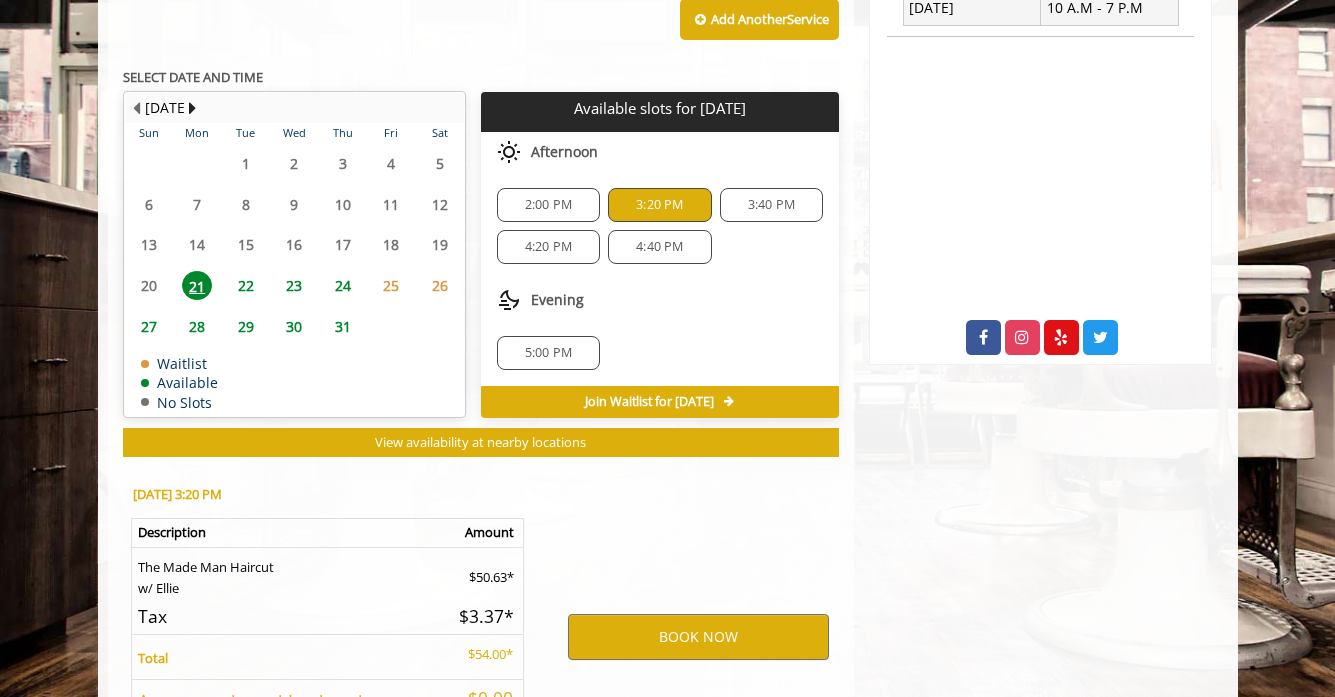 scroll, scrollTop: 1062, scrollLeft: 0, axis: vertical 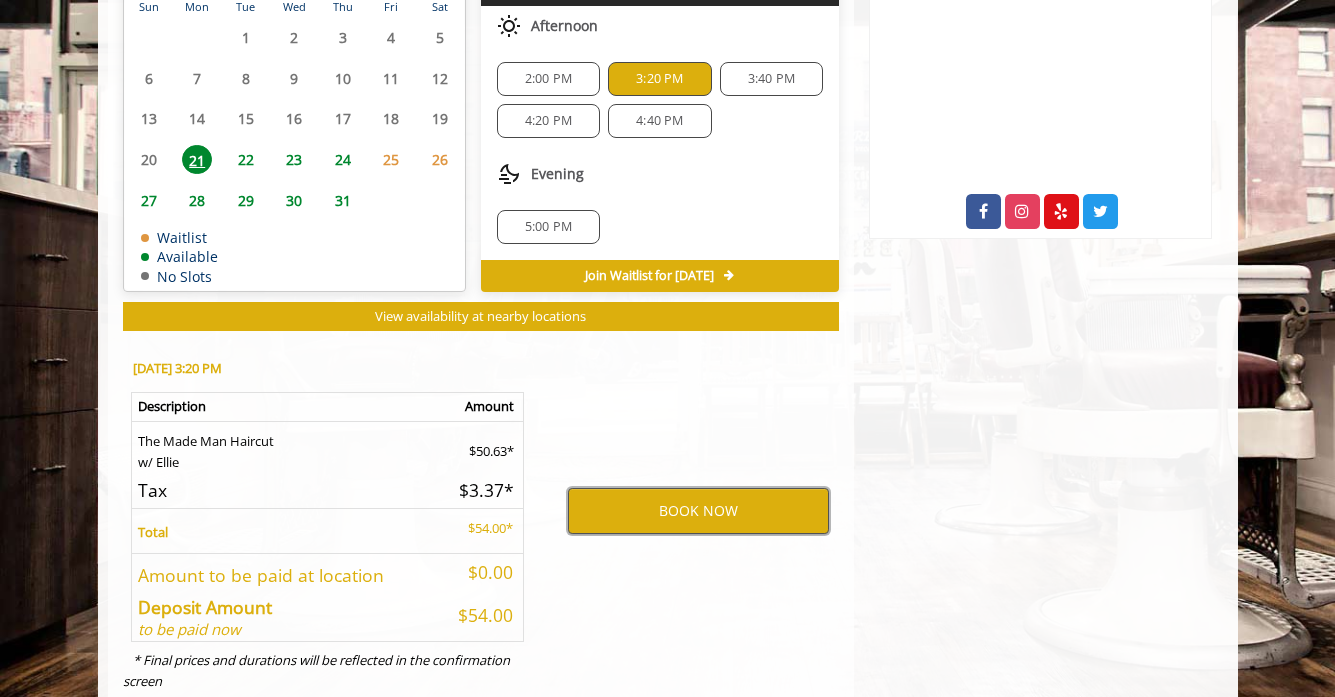 click on "BOOK NOW" at bounding box center [698, 511] 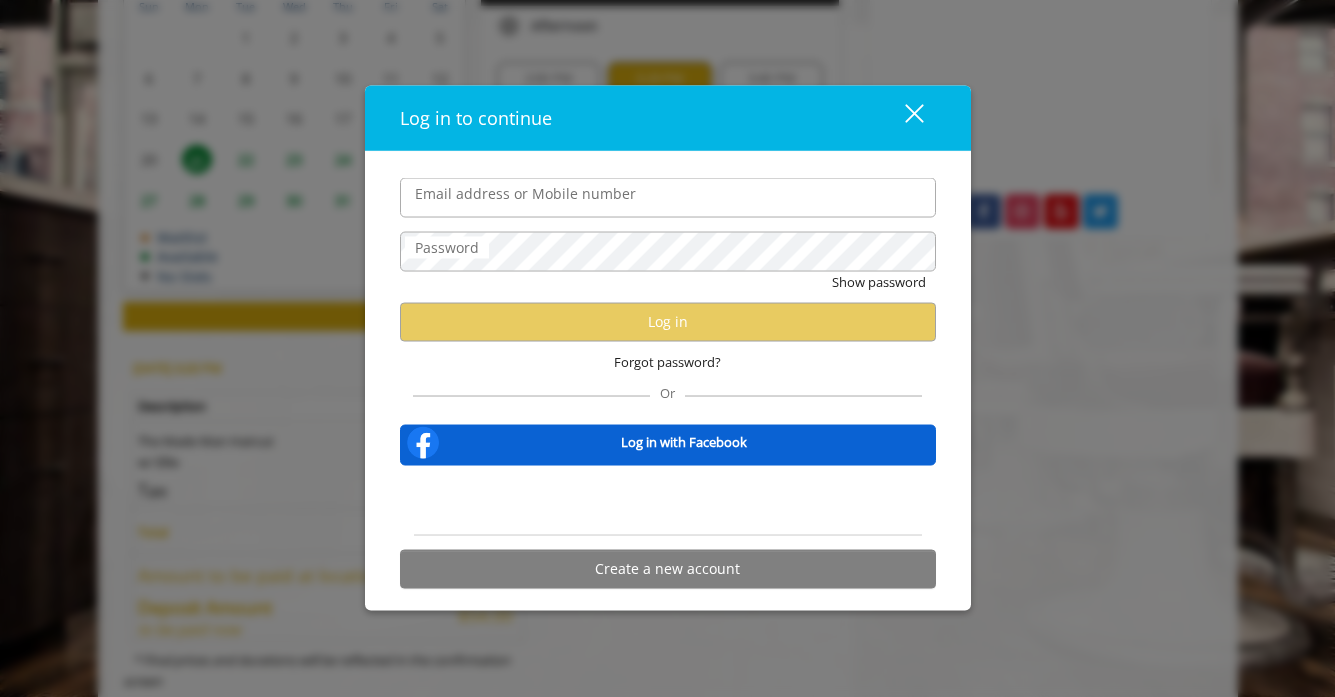 scroll, scrollTop: 1062, scrollLeft: 0, axis: vertical 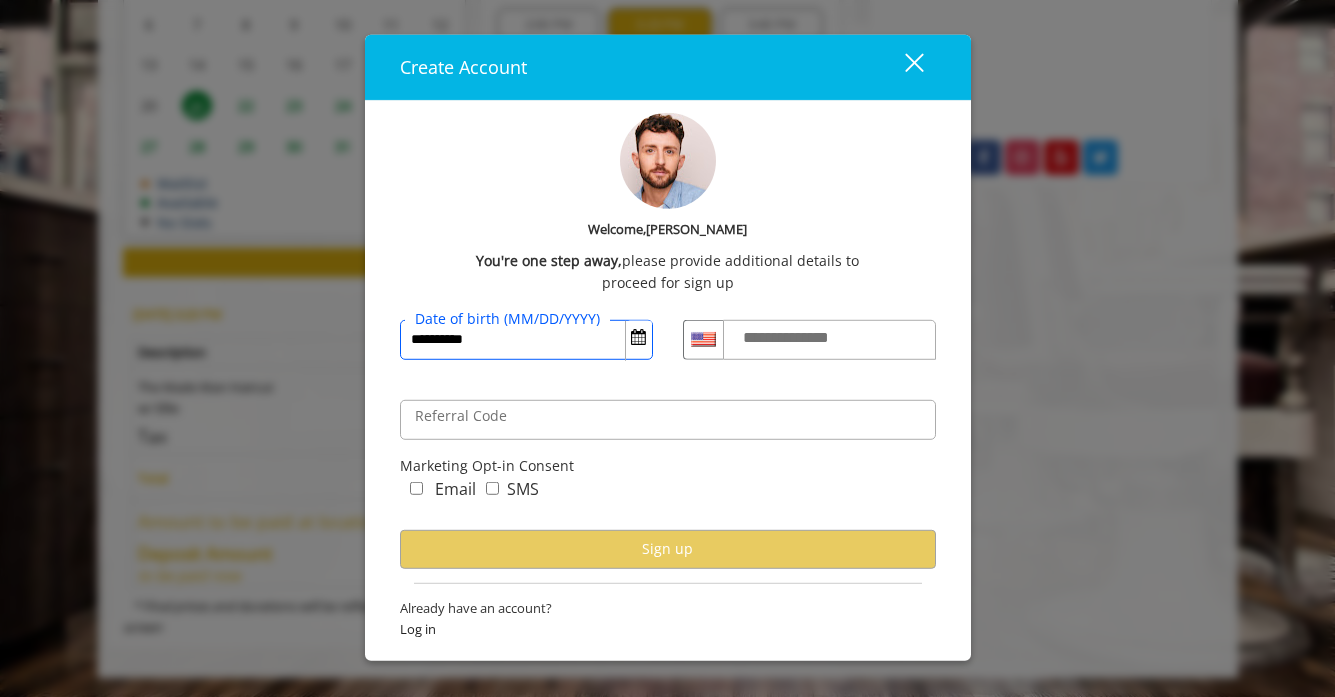 type on "**********" 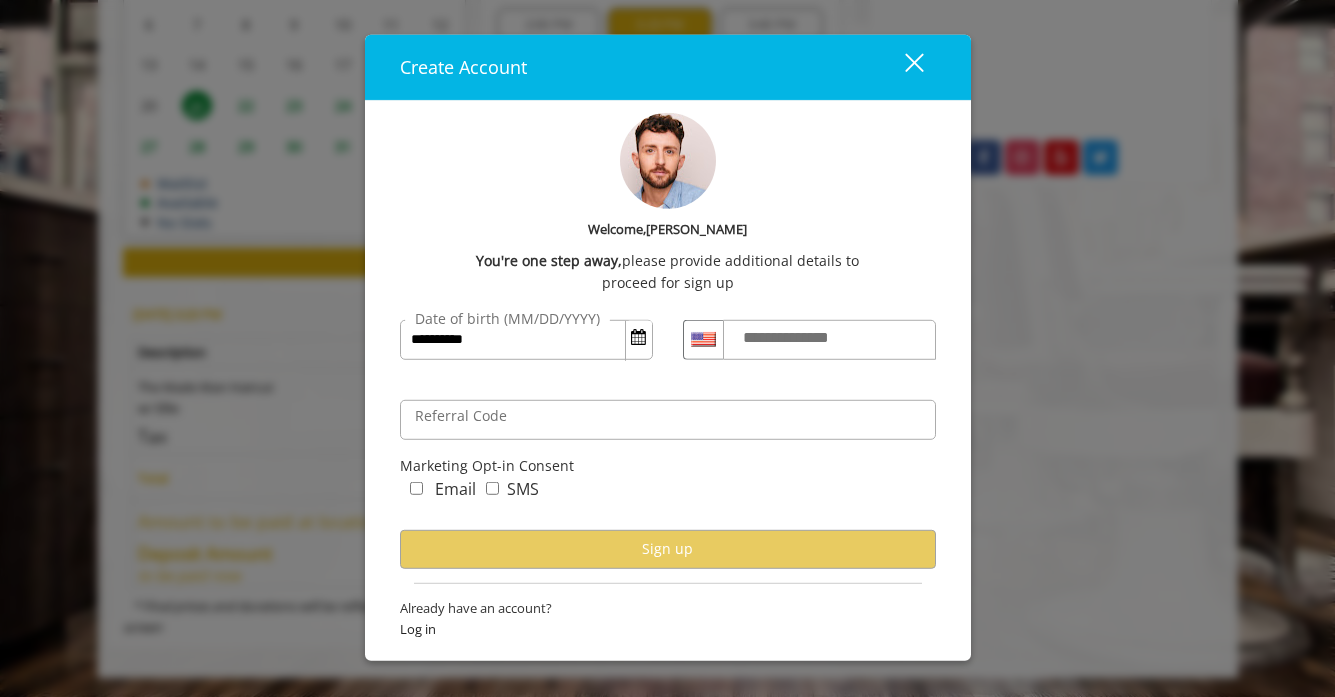 click on "**********" at bounding box center (805, 337) 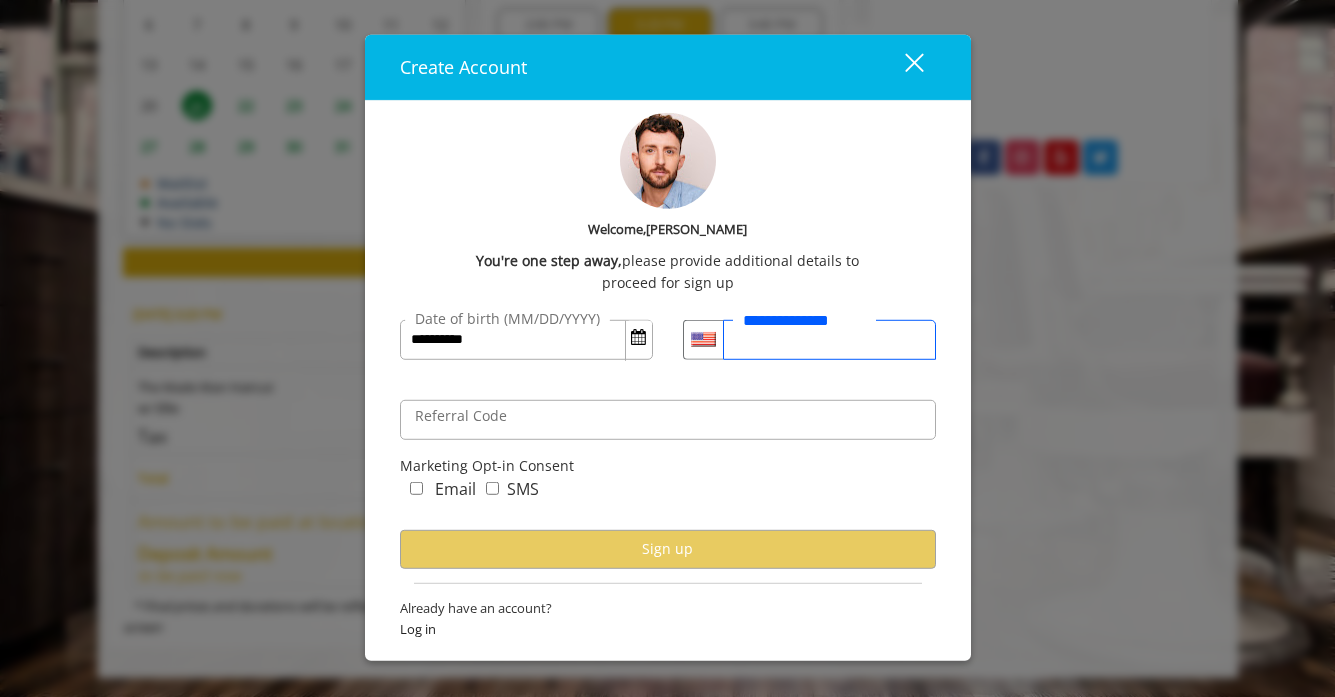 click on "**********" at bounding box center (829, 339) 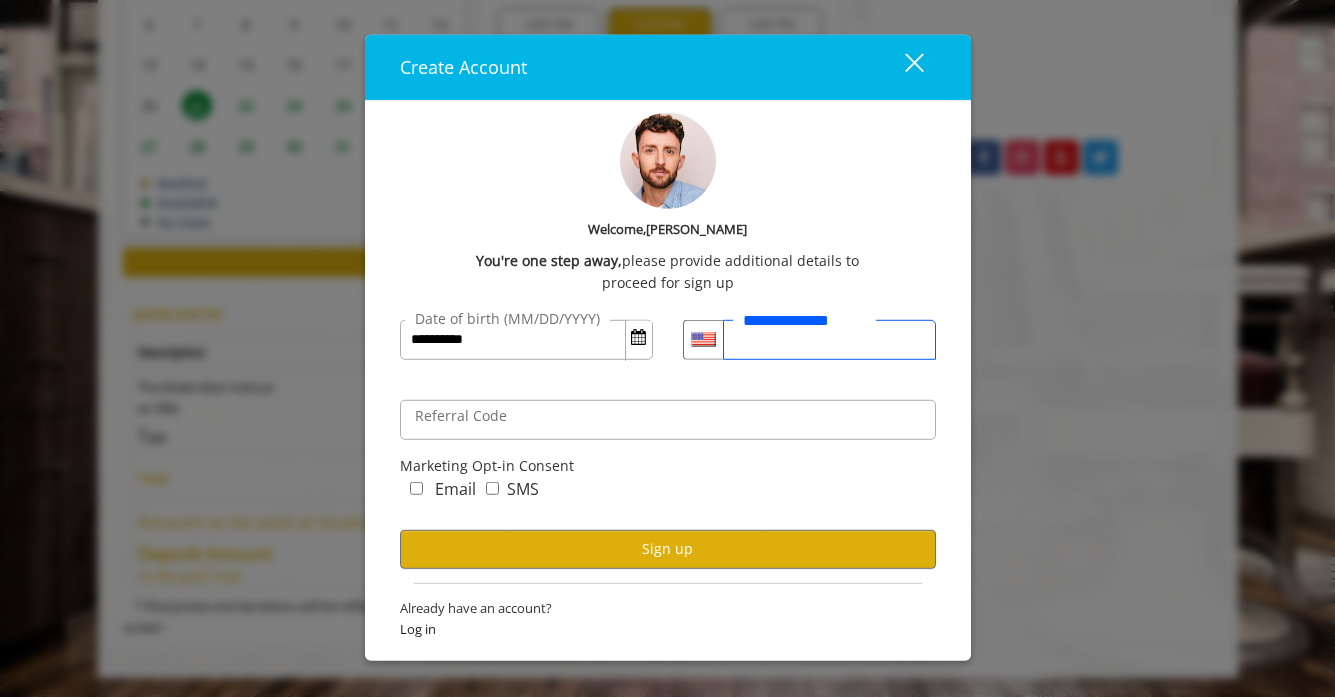 type on "**********" 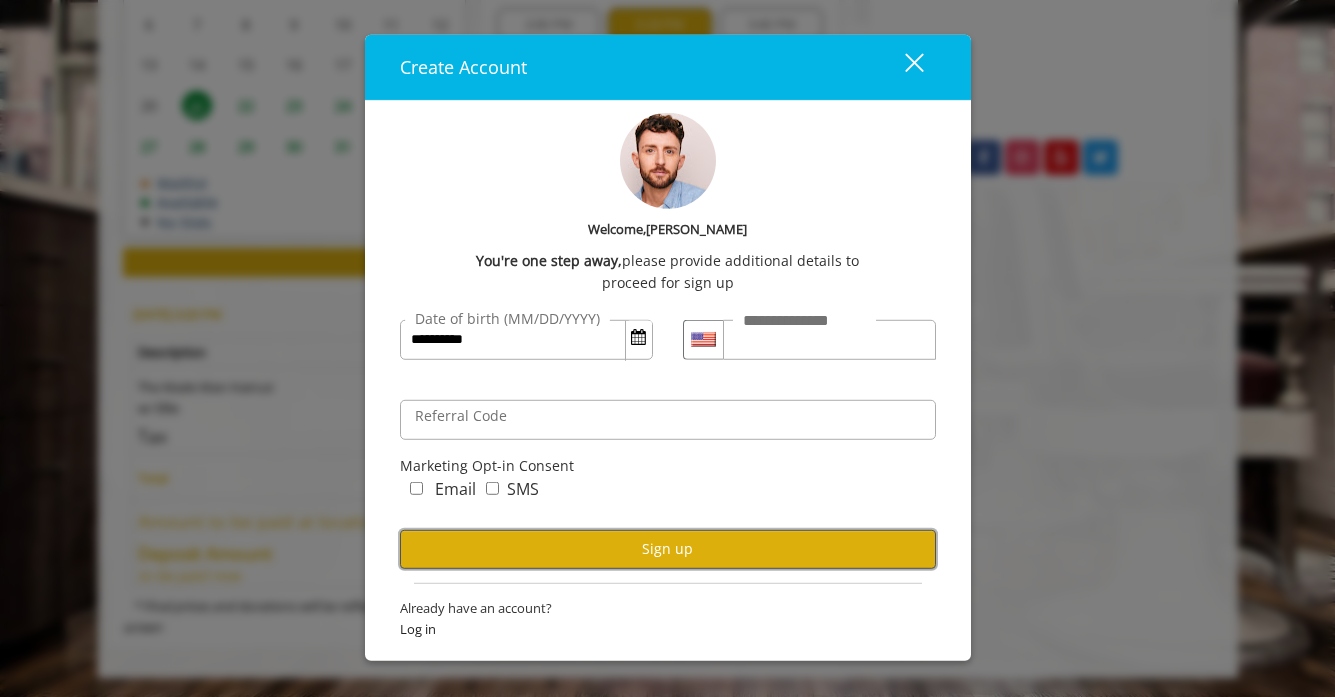 click on "Sign up" at bounding box center [668, 548] 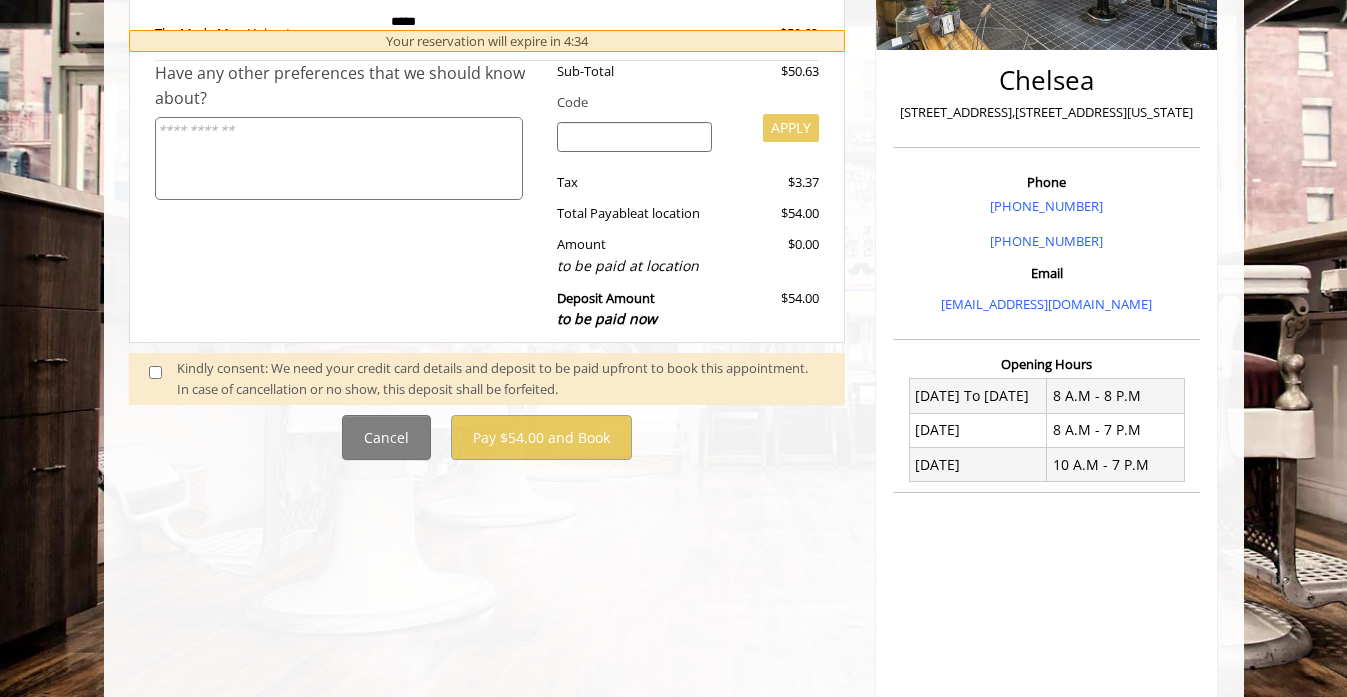 scroll, scrollTop: 424, scrollLeft: 0, axis: vertical 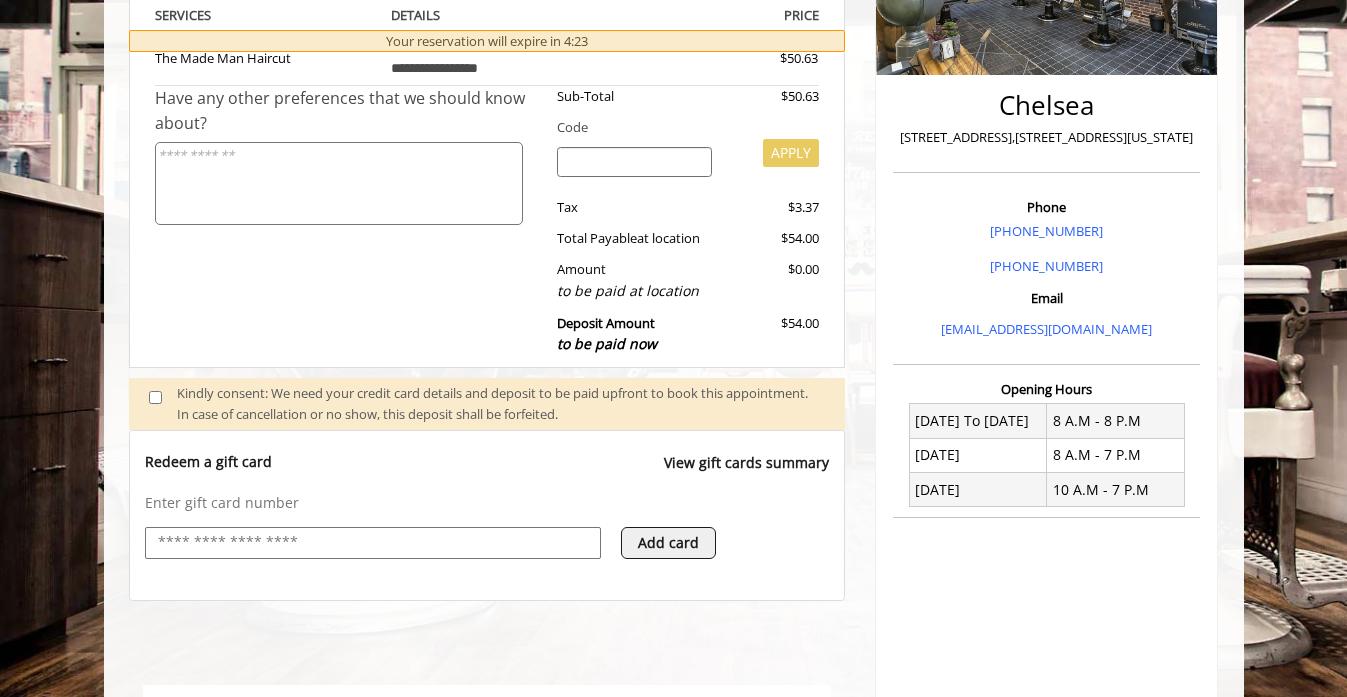 select on "***" 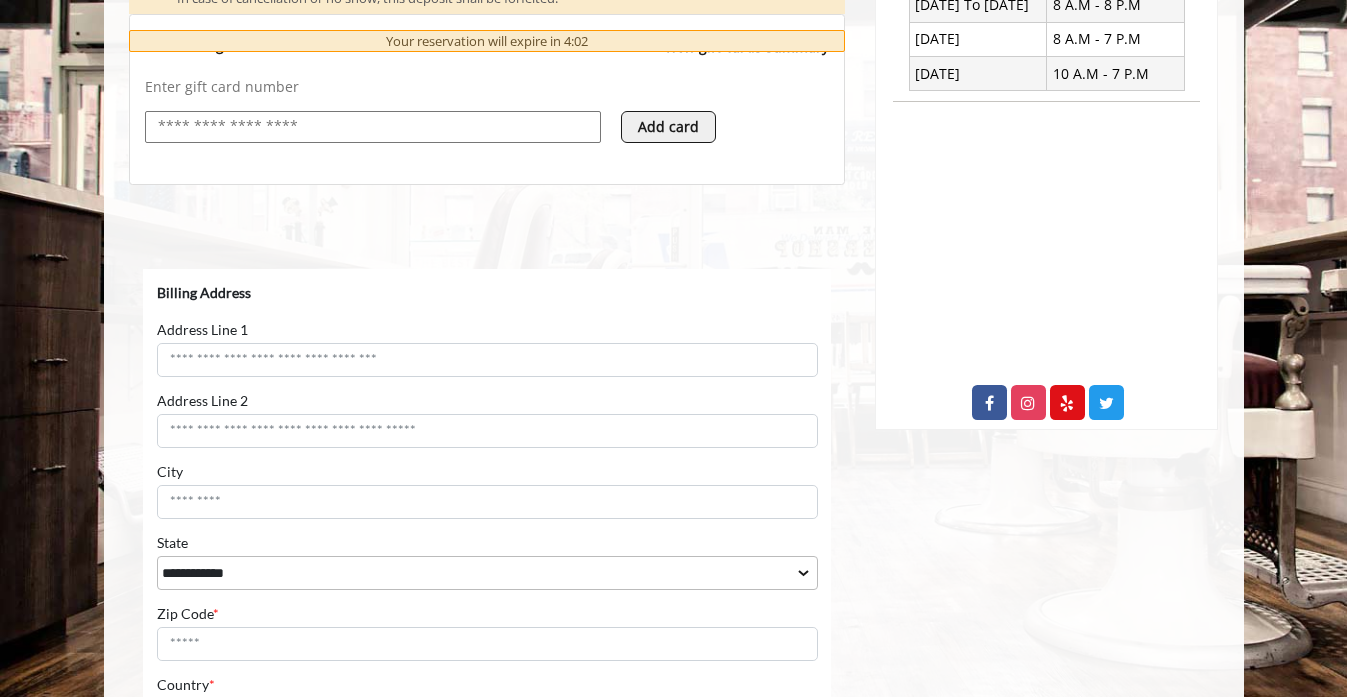 scroll, scrollTop: 824, scrollLeft: 0, axis: vertical 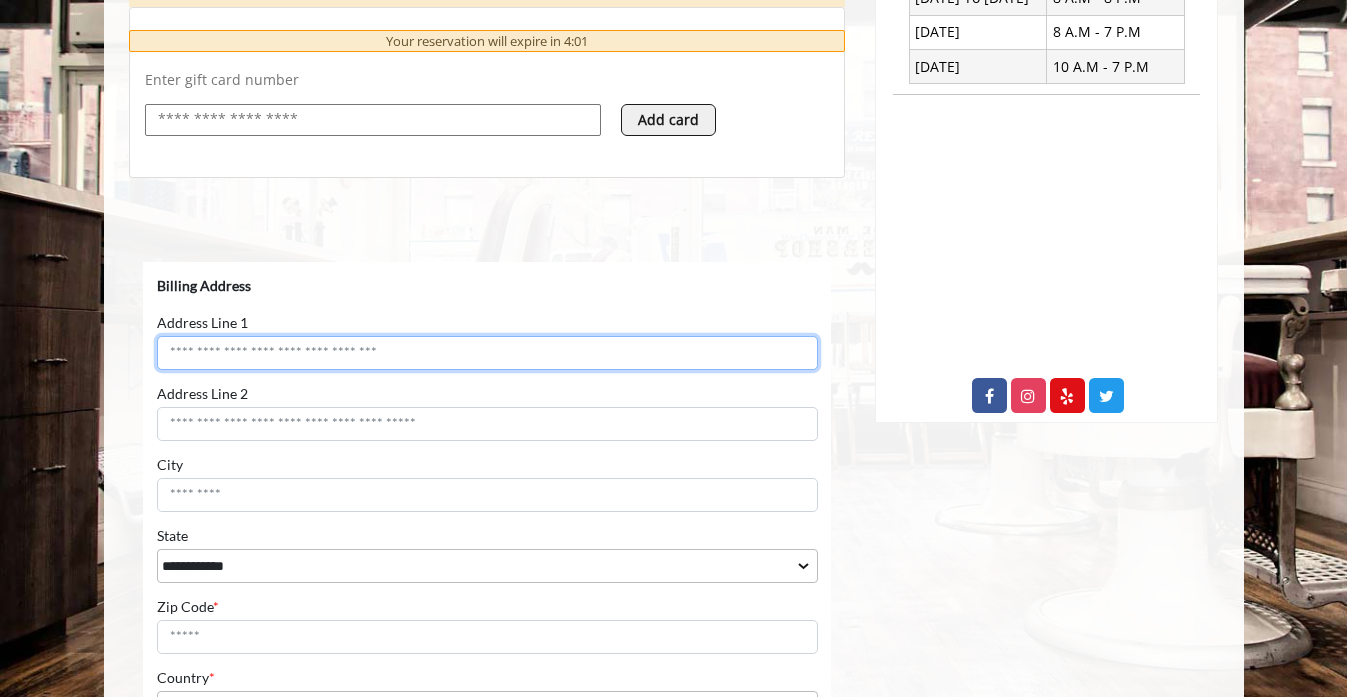 click on "Address Line 1" at bounding box center (486, 352) 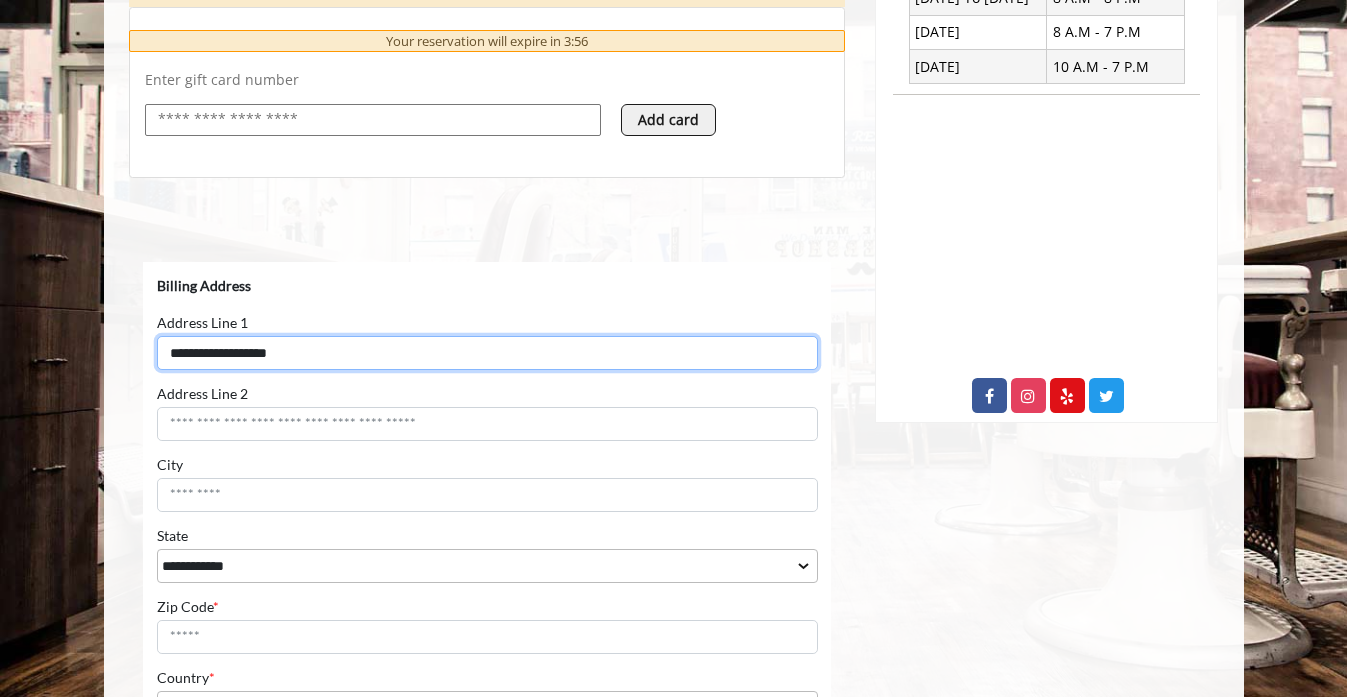 type on "**********" 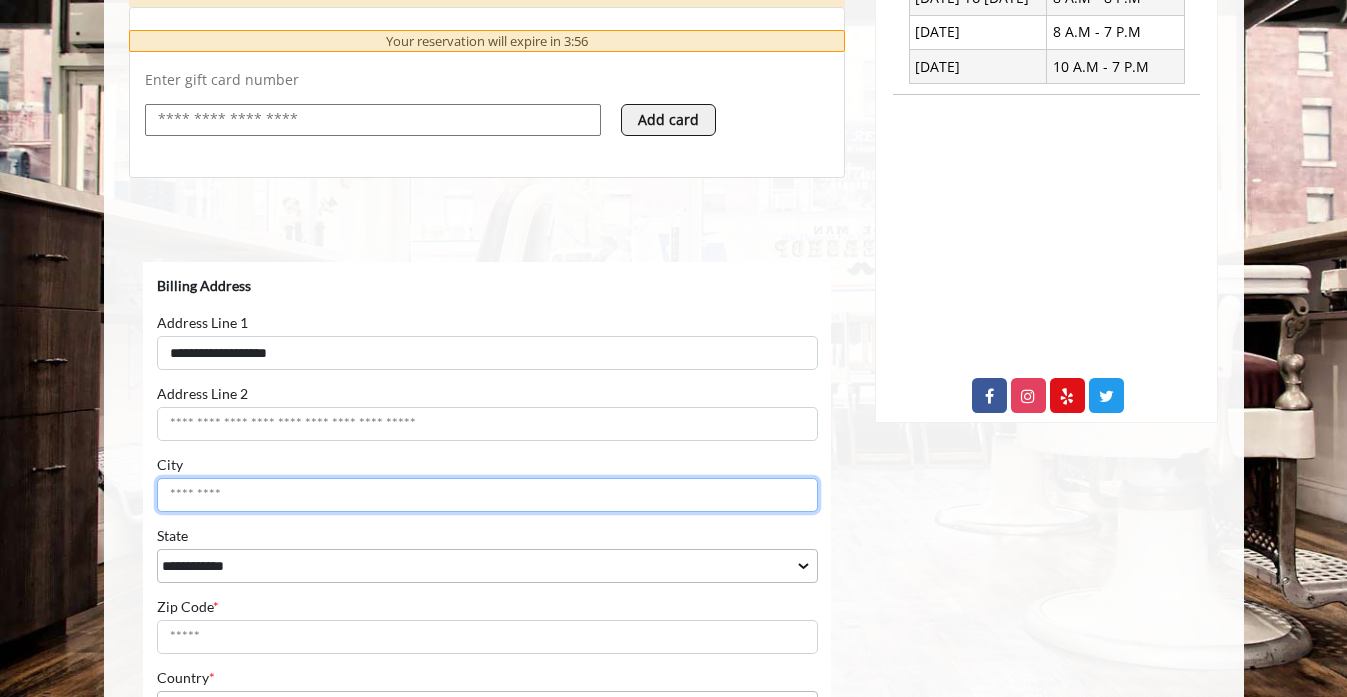 click on "City" at bounding box center [486, 494] 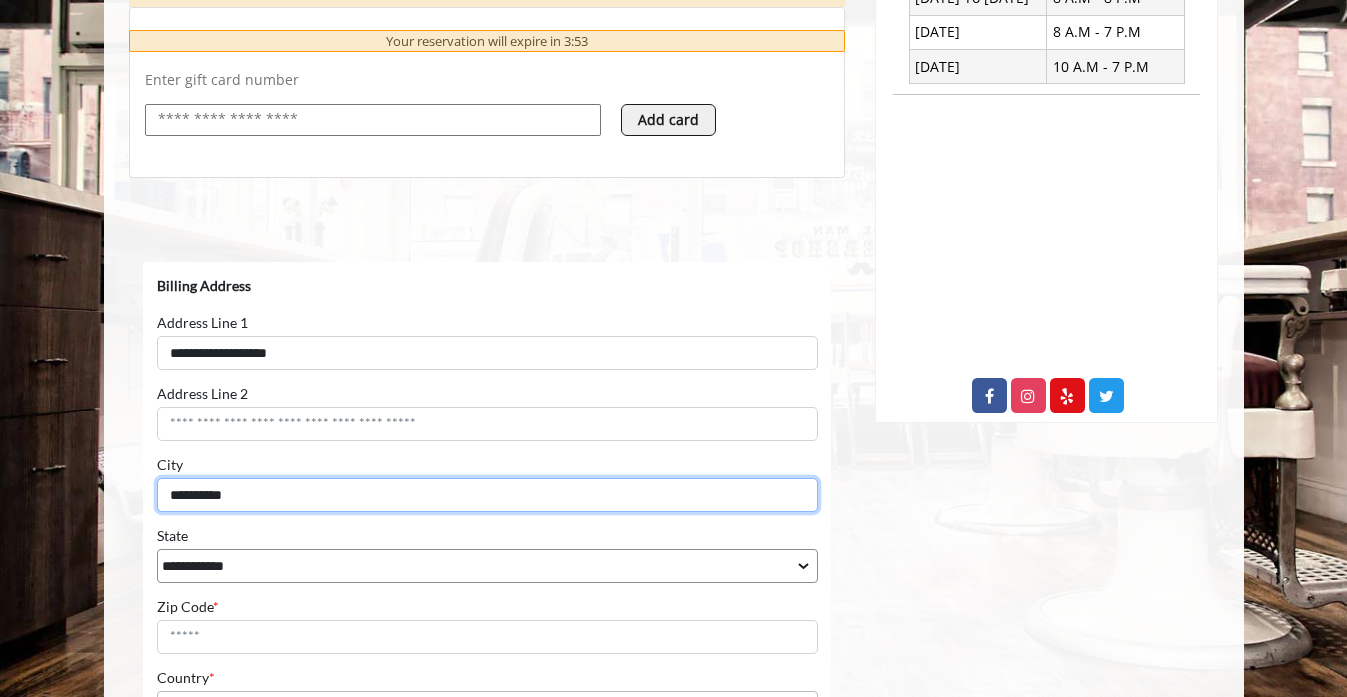 type on "**********" 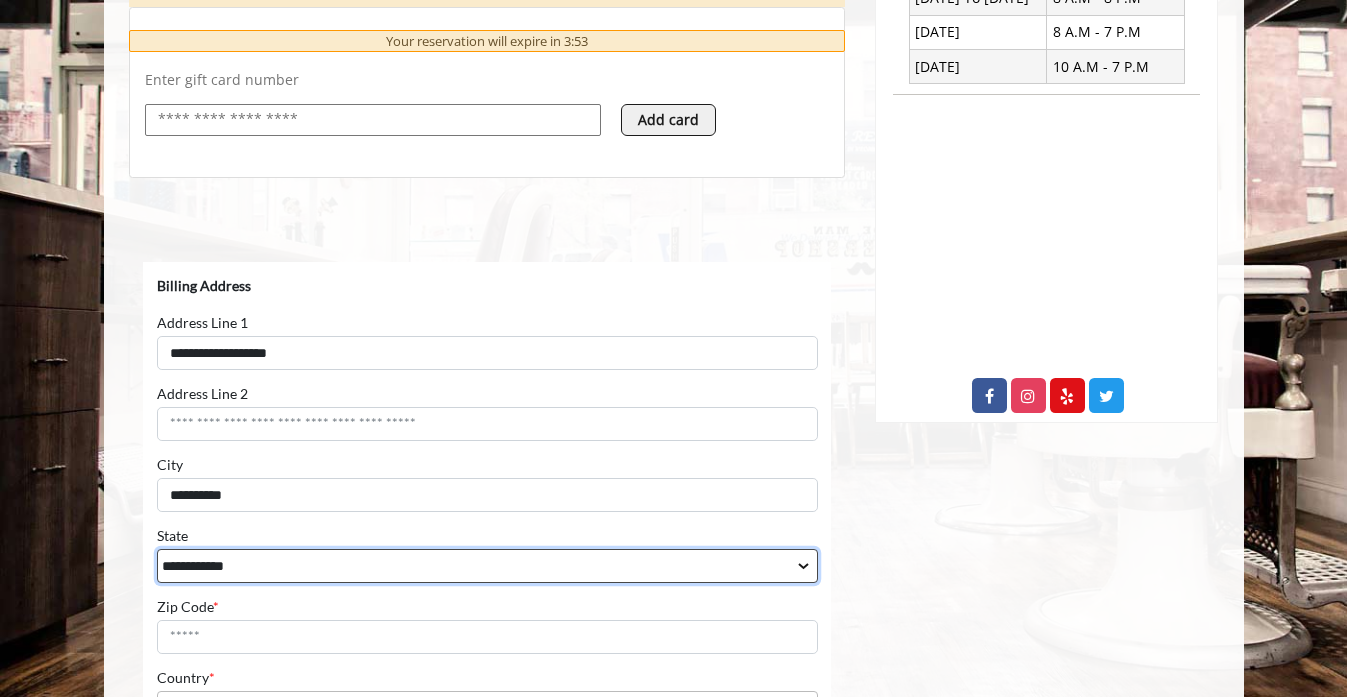 click on "**********" at bounding box center [486, 565] 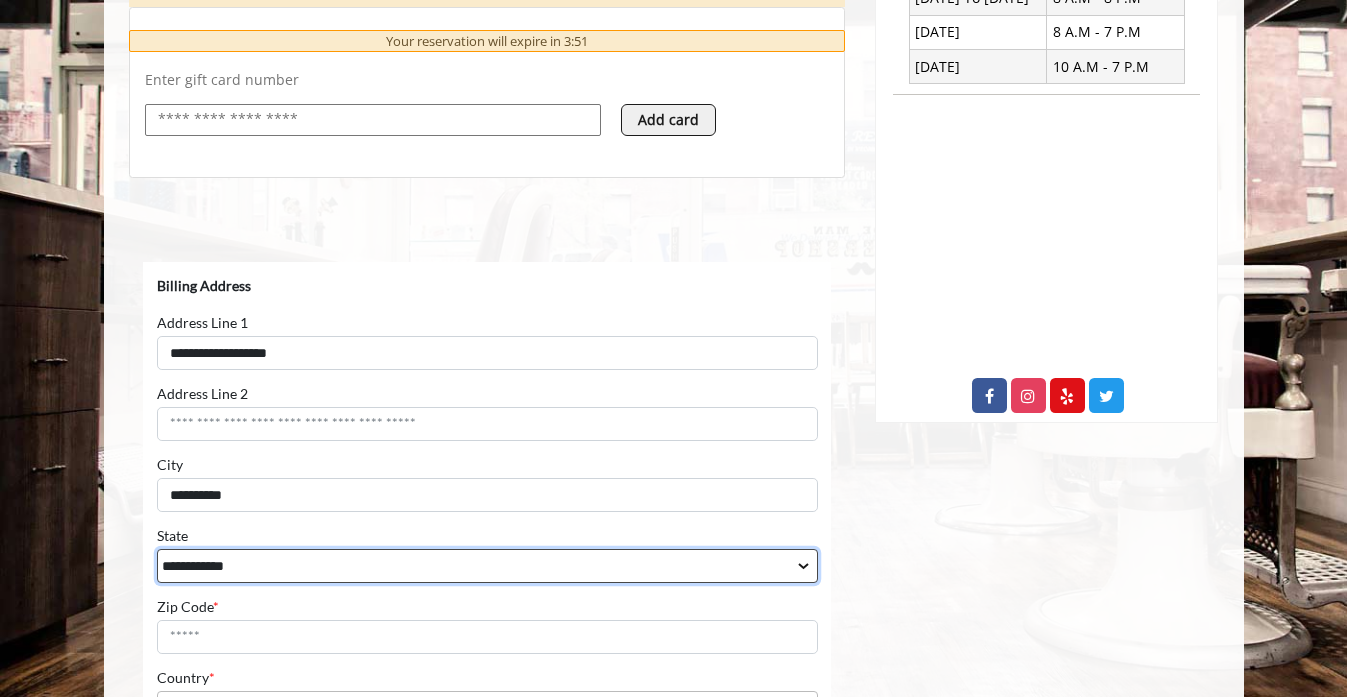 select on "**" 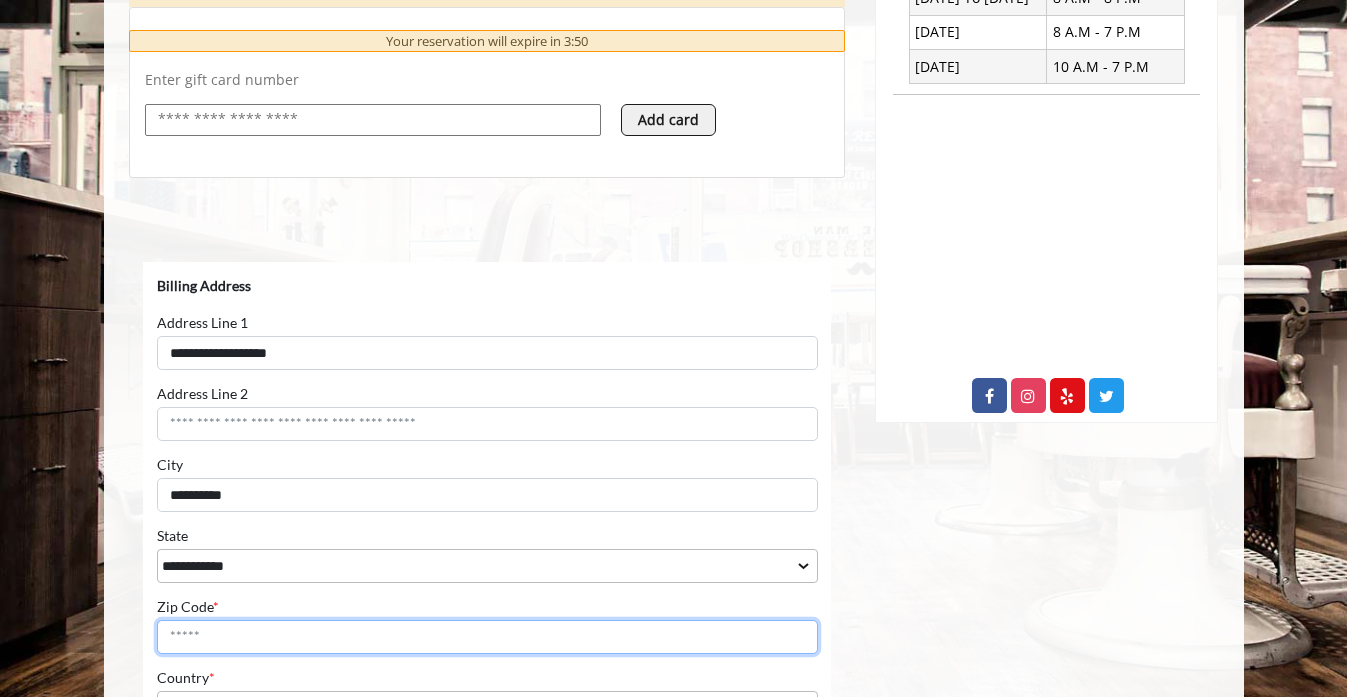 click on "Zip Code  *" at bounding box center (486, 636) 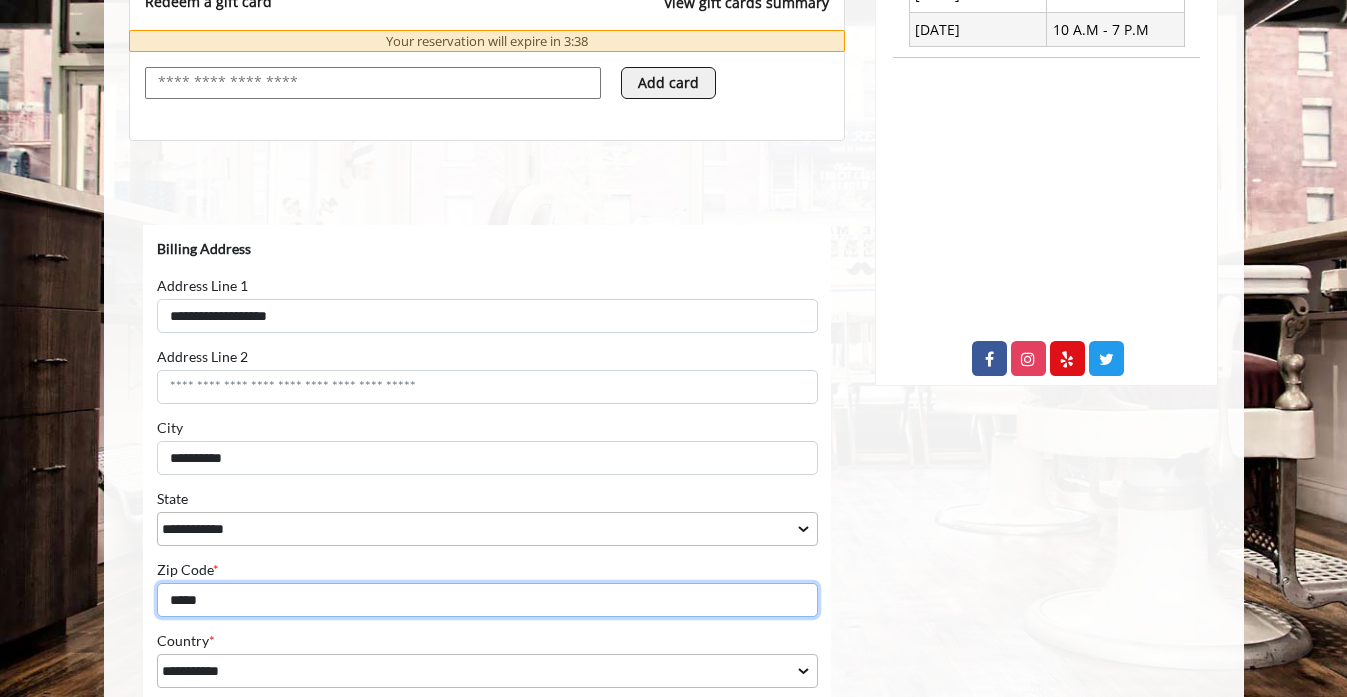 scroll, scrollTop: 1098, scrollLeft: 0, axis: vertical 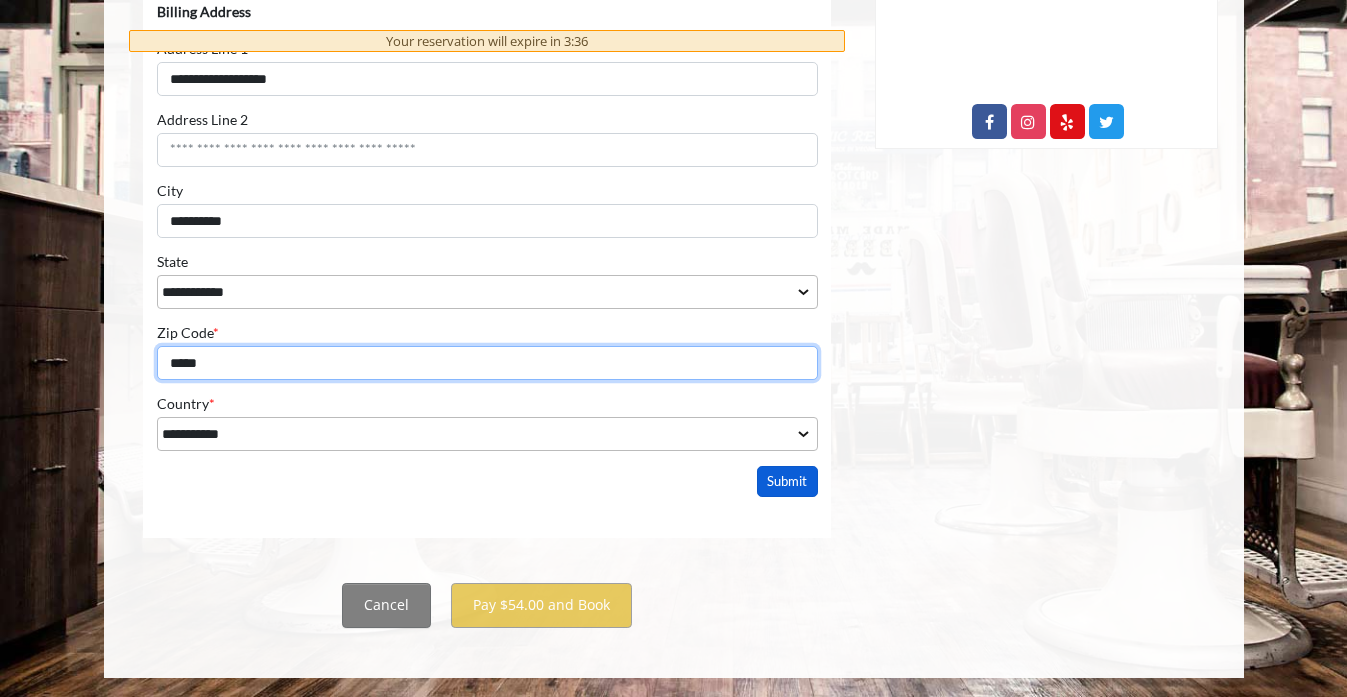 type on "*****" 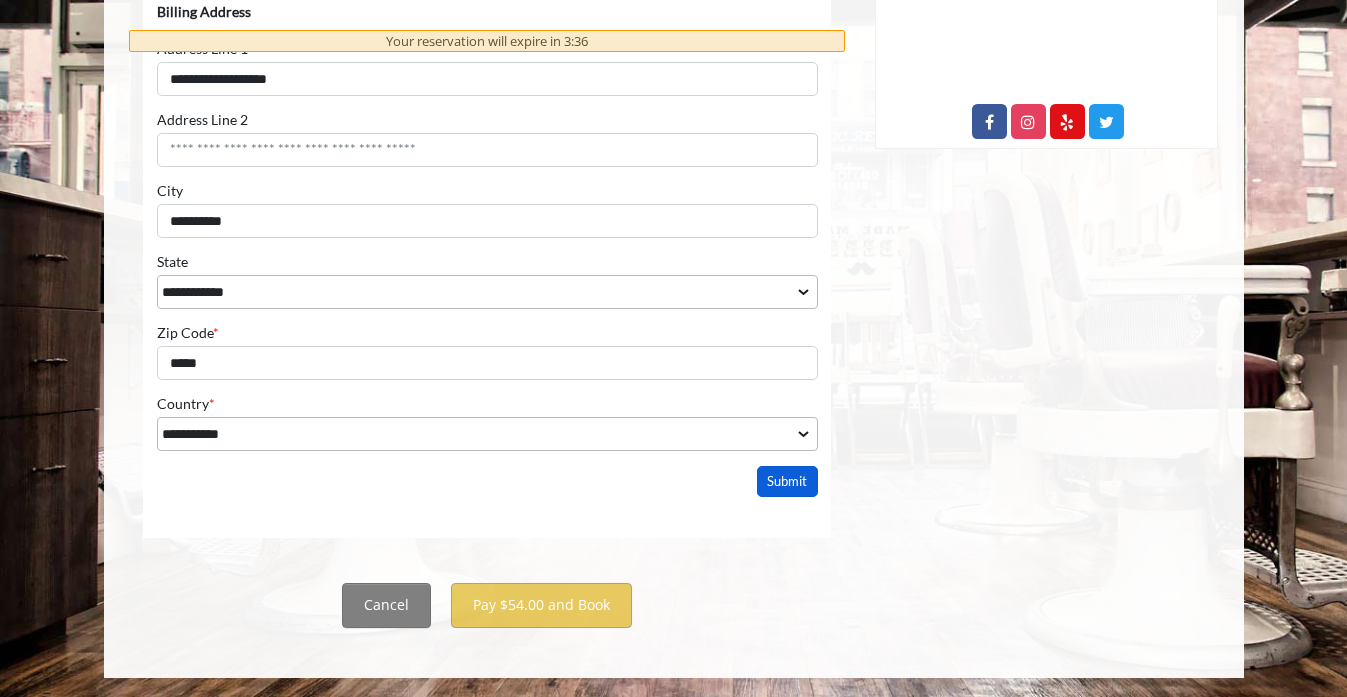 click on "Submit" at bounding box center [787, 481] 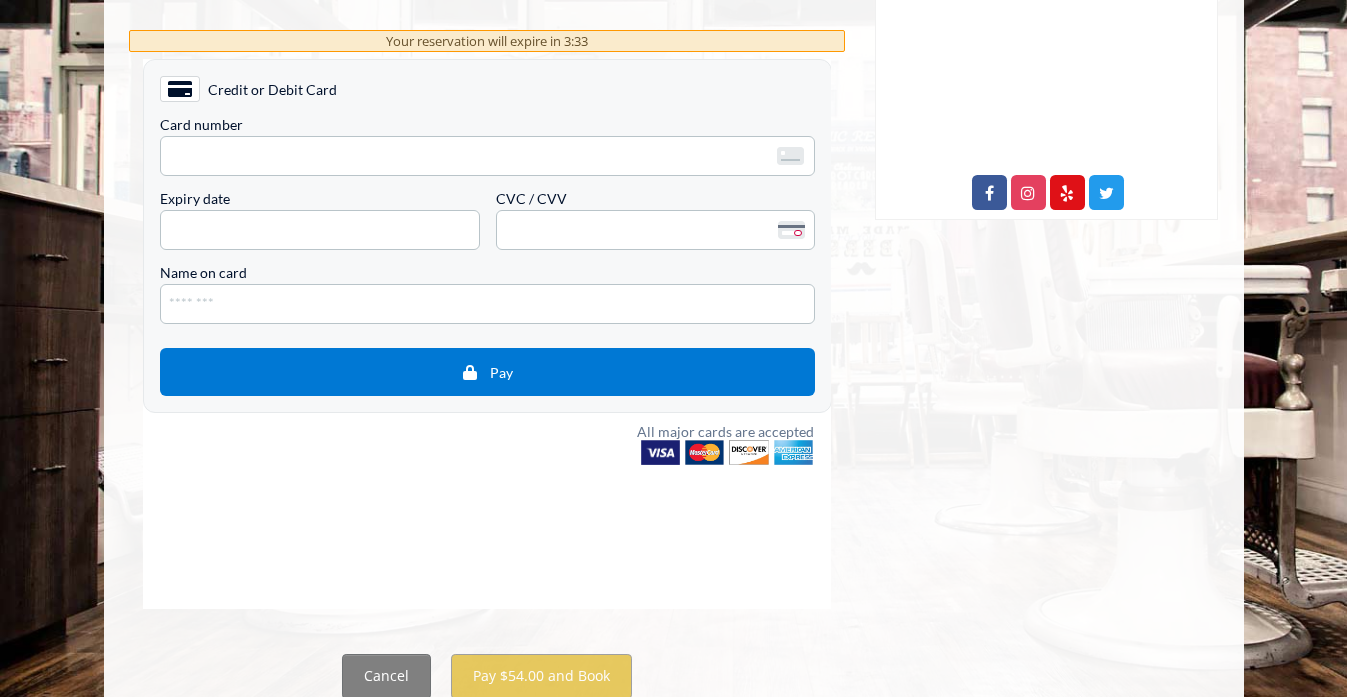 scroll, scrollTop: 1007, scrollLeft: 0, axis: vertical 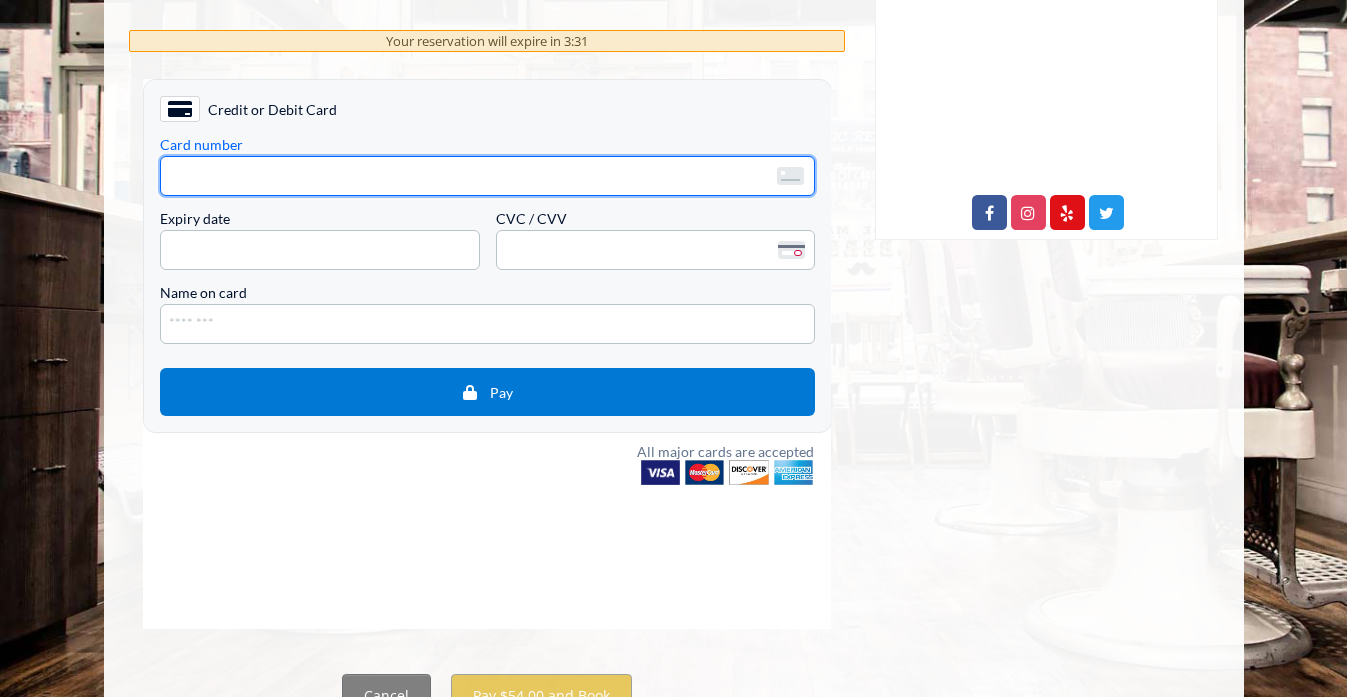 click 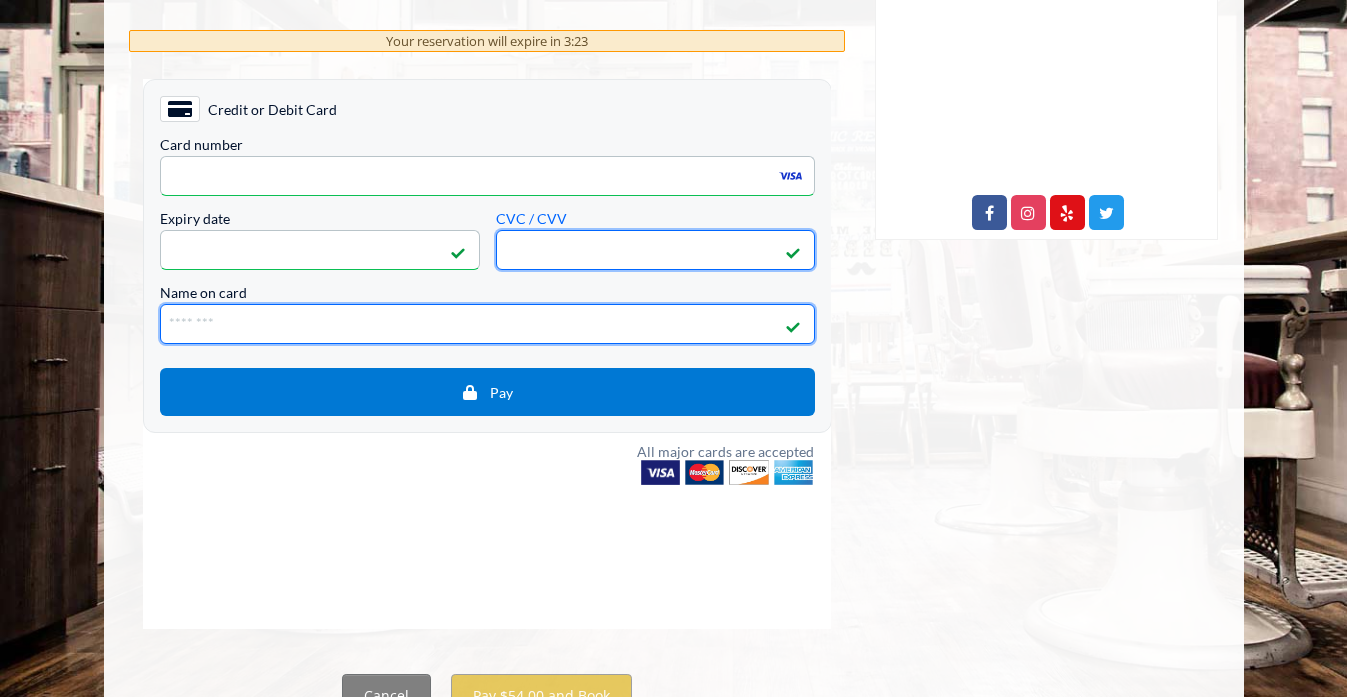 click on "Name on card" at bounding box center [486, 323] 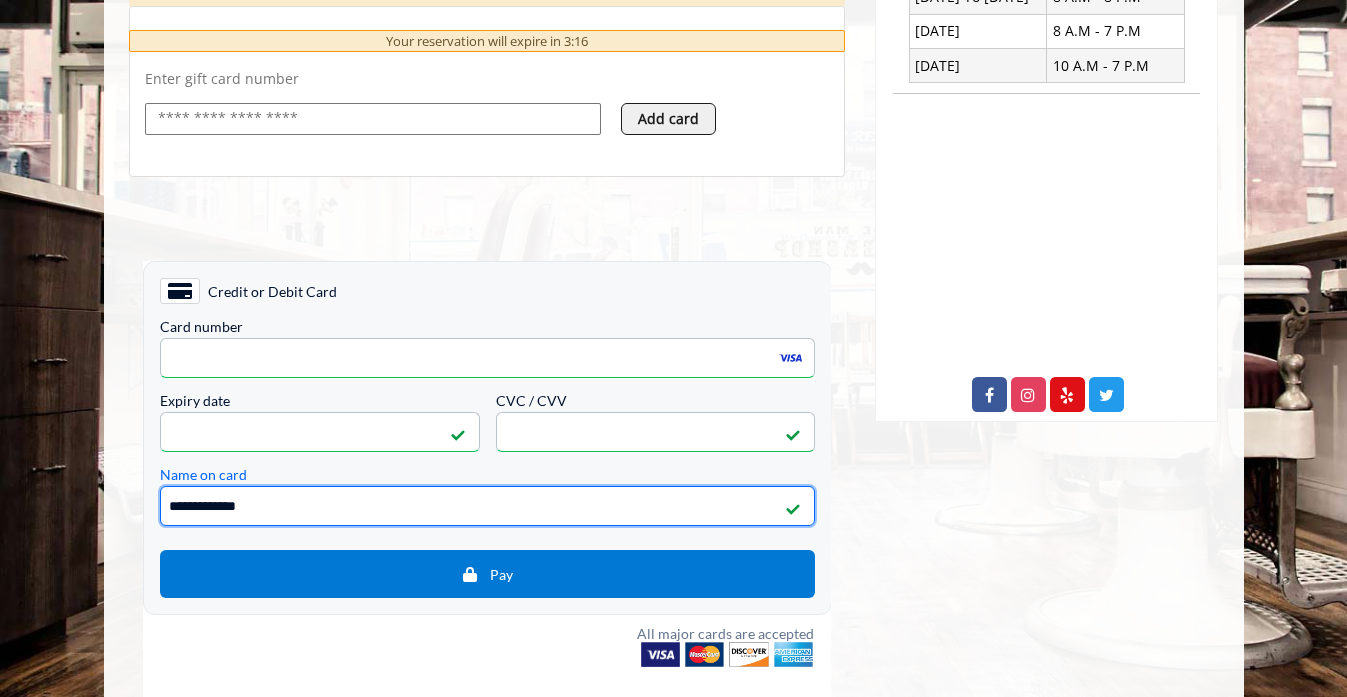 scroll, scrollTop: 1098, scrollLeft: 0, axis: vertical 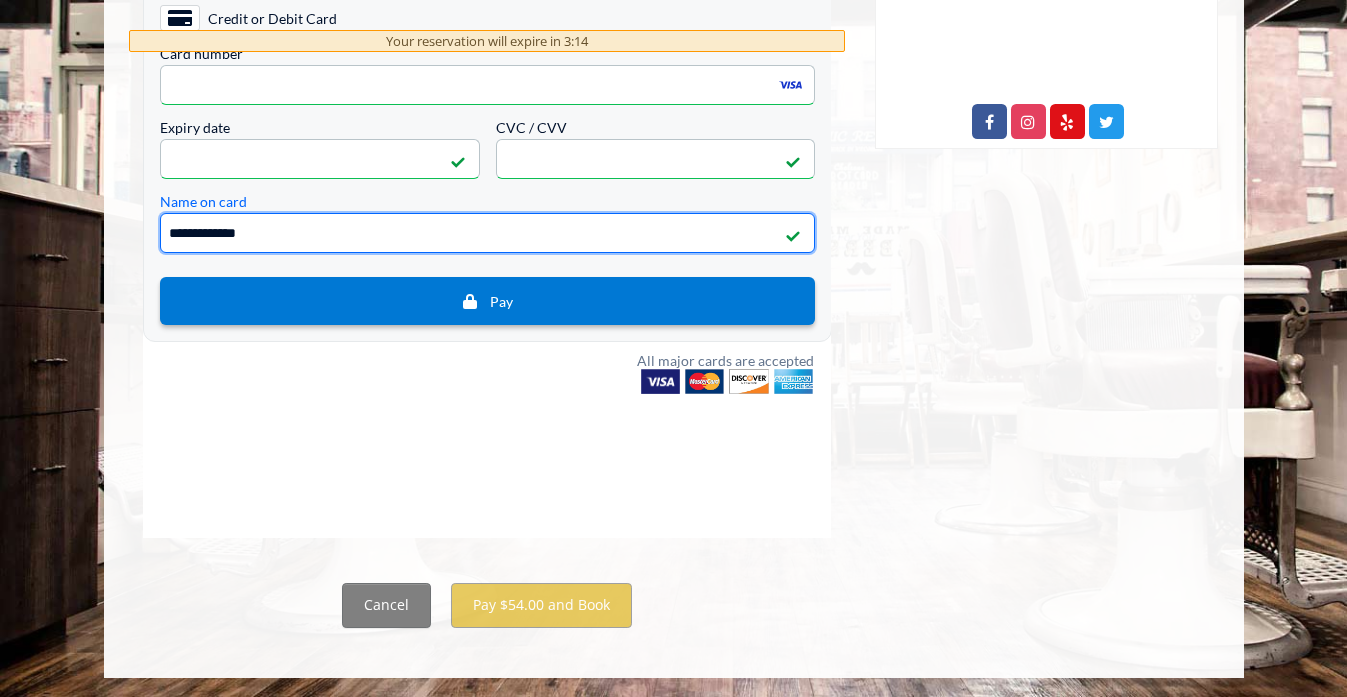 type on "**********" 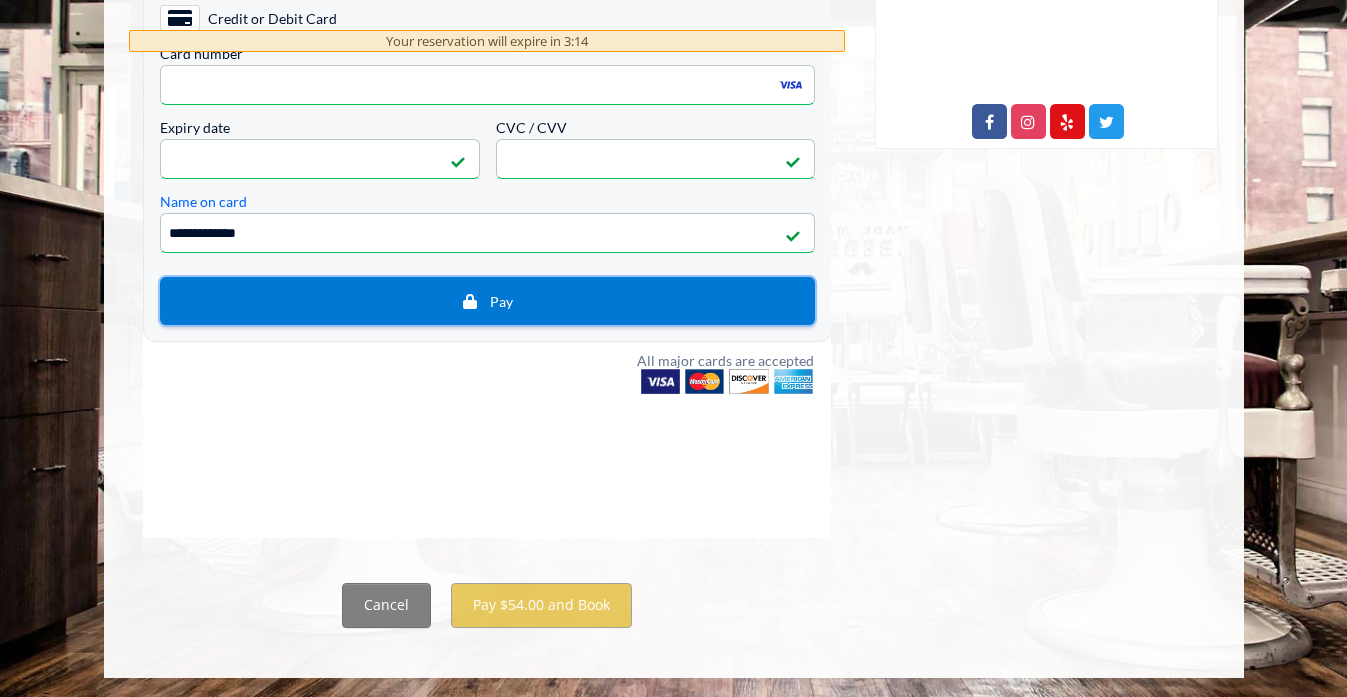 click on "Pay" at bounding box center [486, 301] 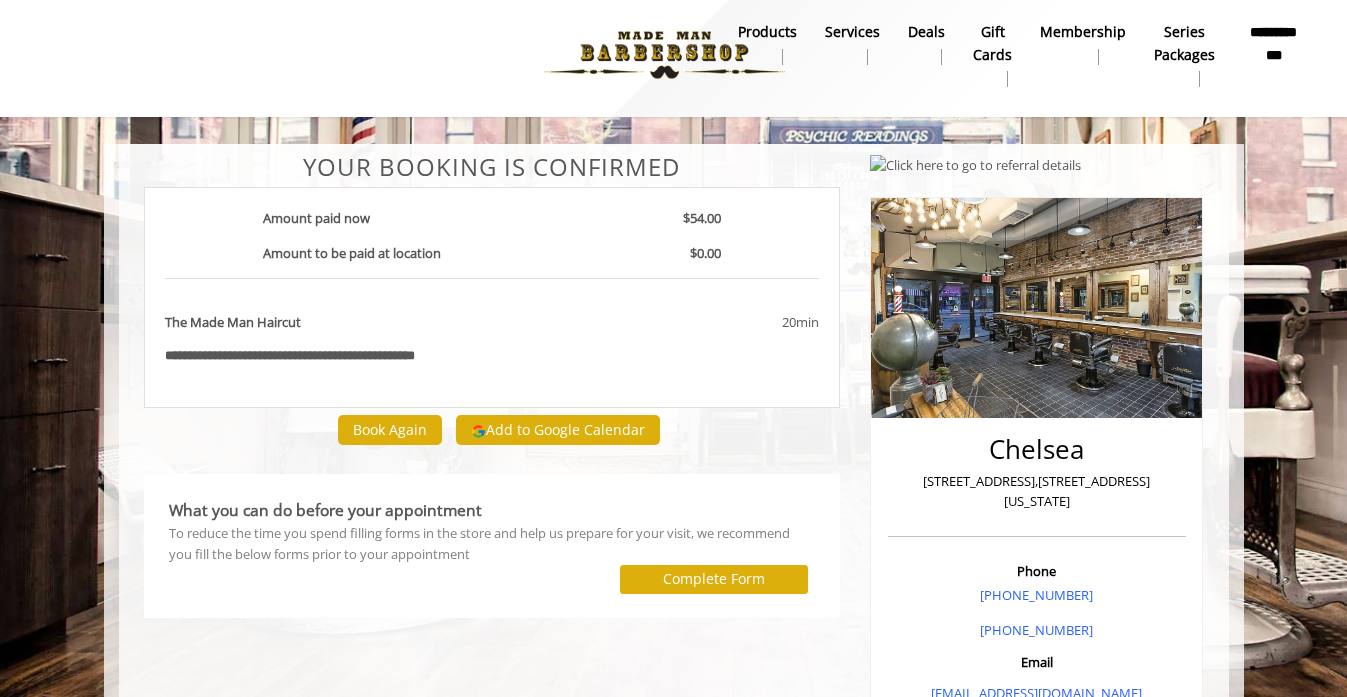 scroll, scrollTop: 0, scrollLeft: 0, axis: both 